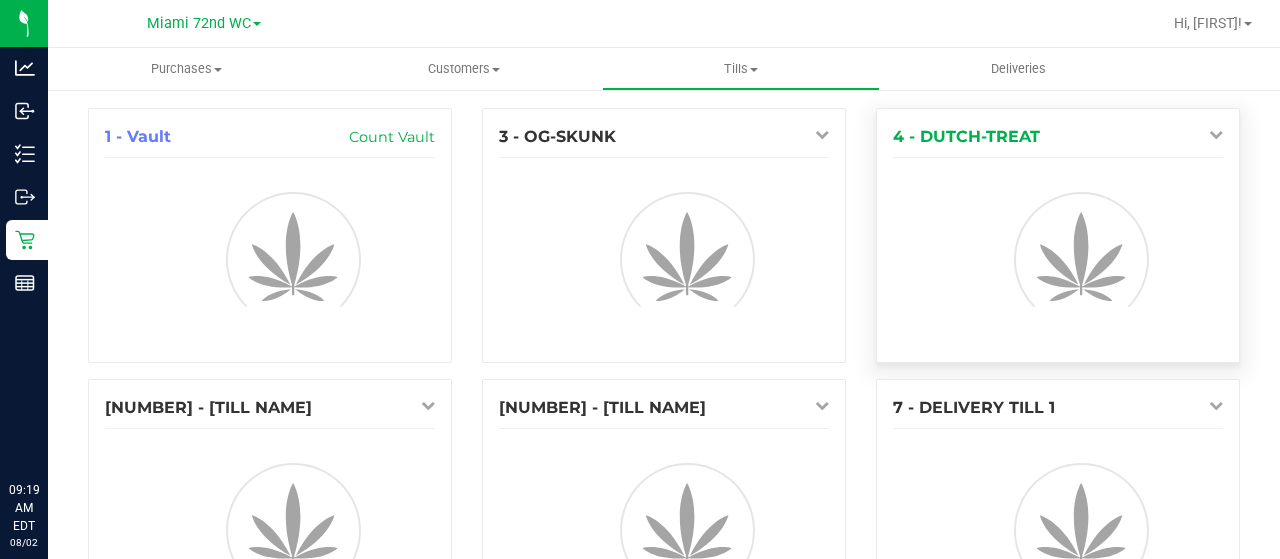 scroll, scrollTop: 0, scrollLeft: 0, axis: both 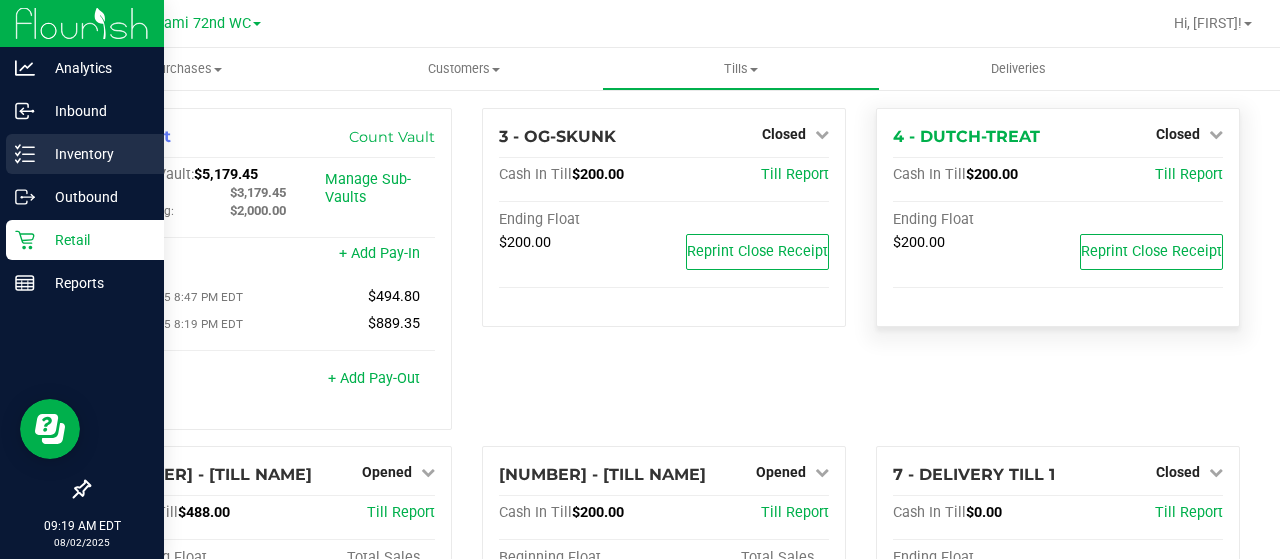 click on "Inventory" at bounding box center [95, 154] 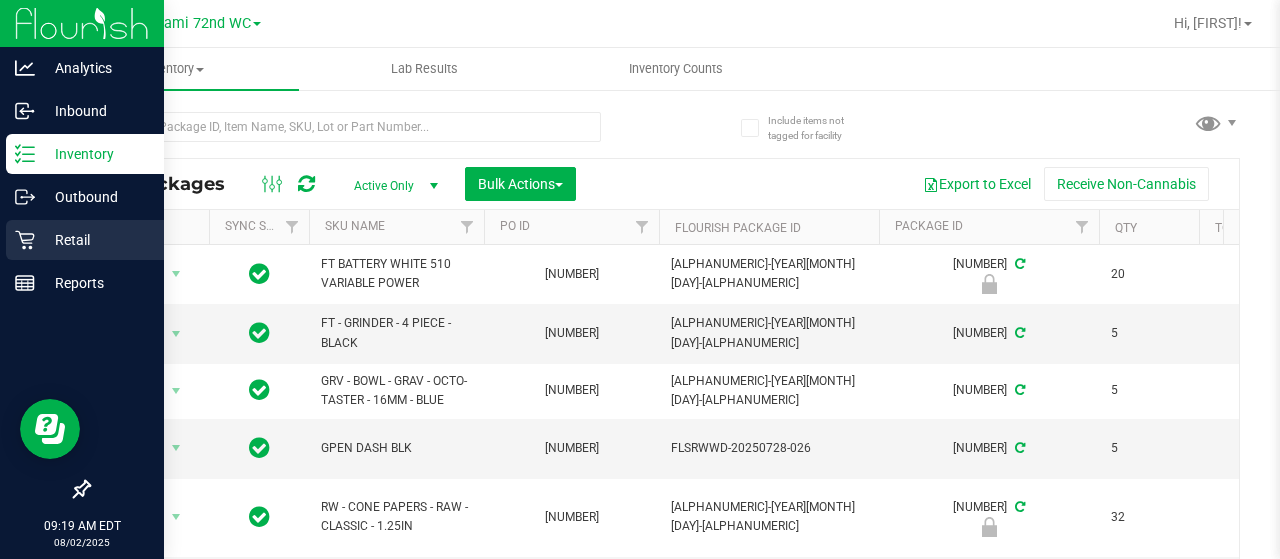 click on "Retail" at bounding box center [95, 240] 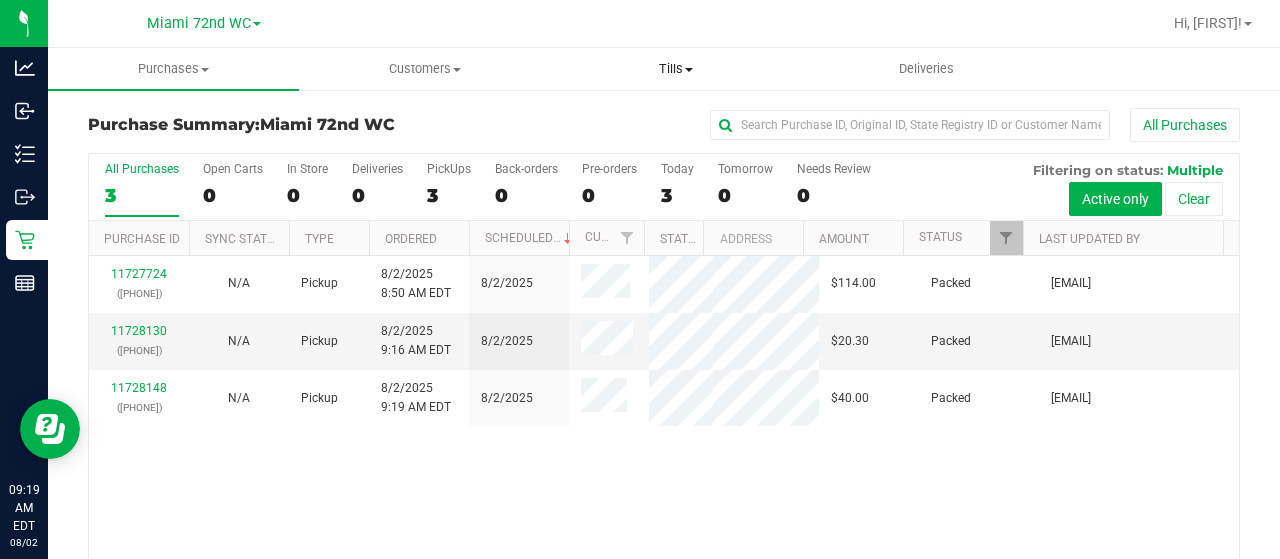 click on "Tills" at bounding box center (675, 69) 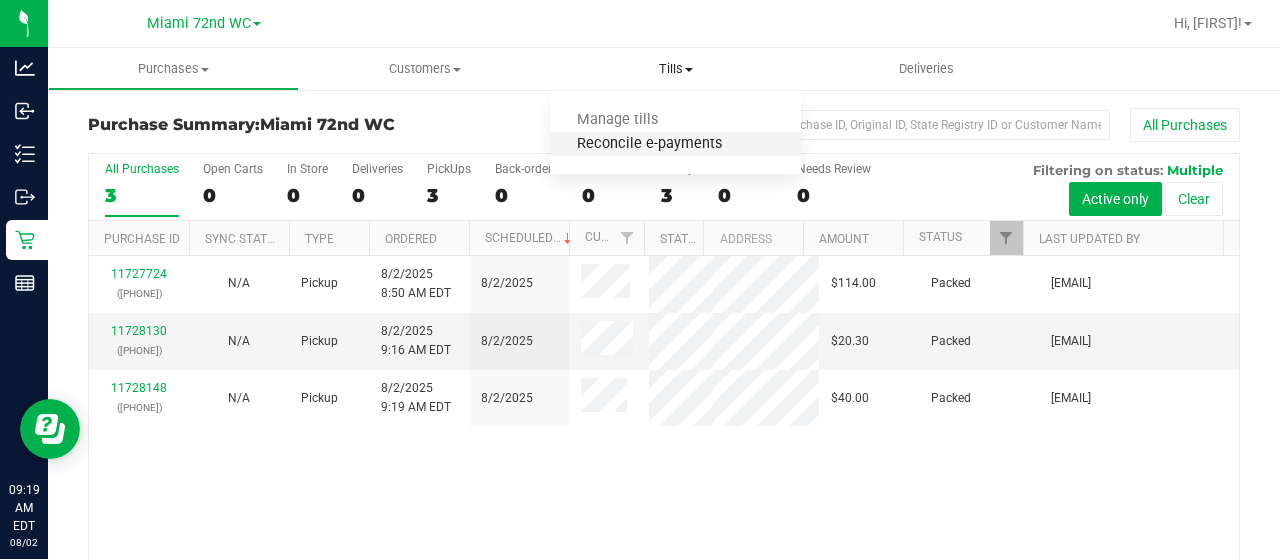 click on "Reconcile e-payments" at bounding box center [649, 144] 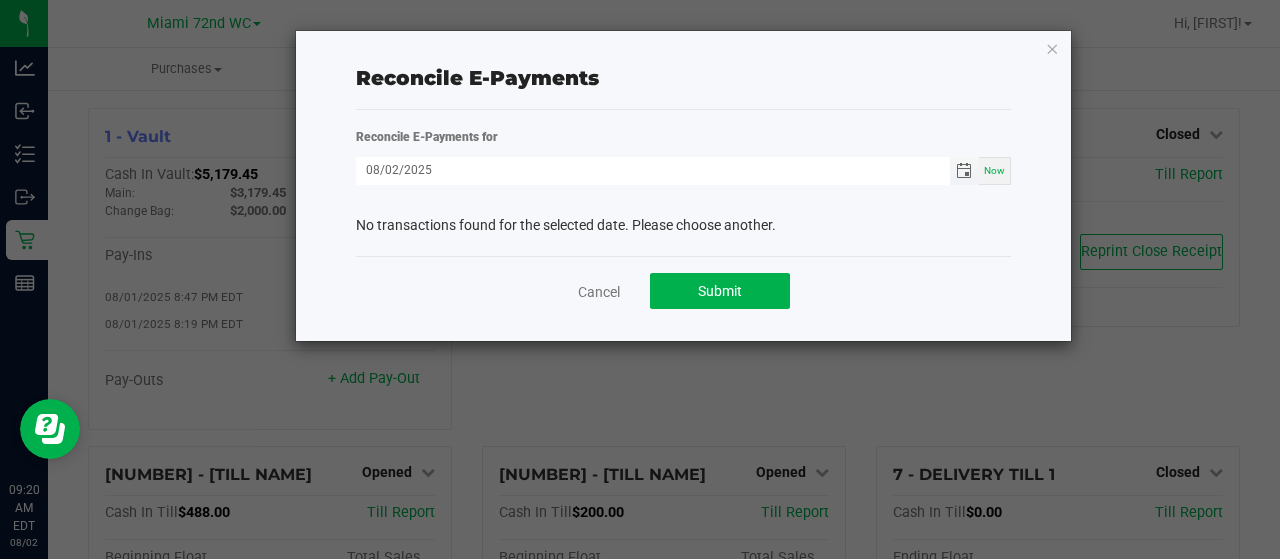 click at bounding box center (964, 171) 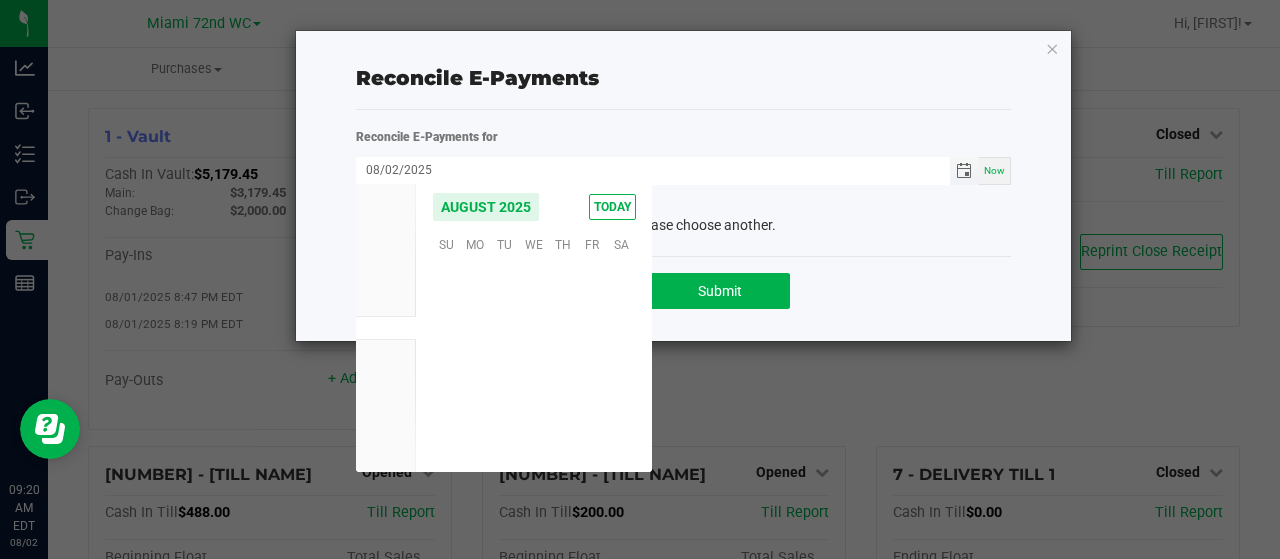 scroll, scrollTop: 36168, scrollLeft: 0, axis: vertical 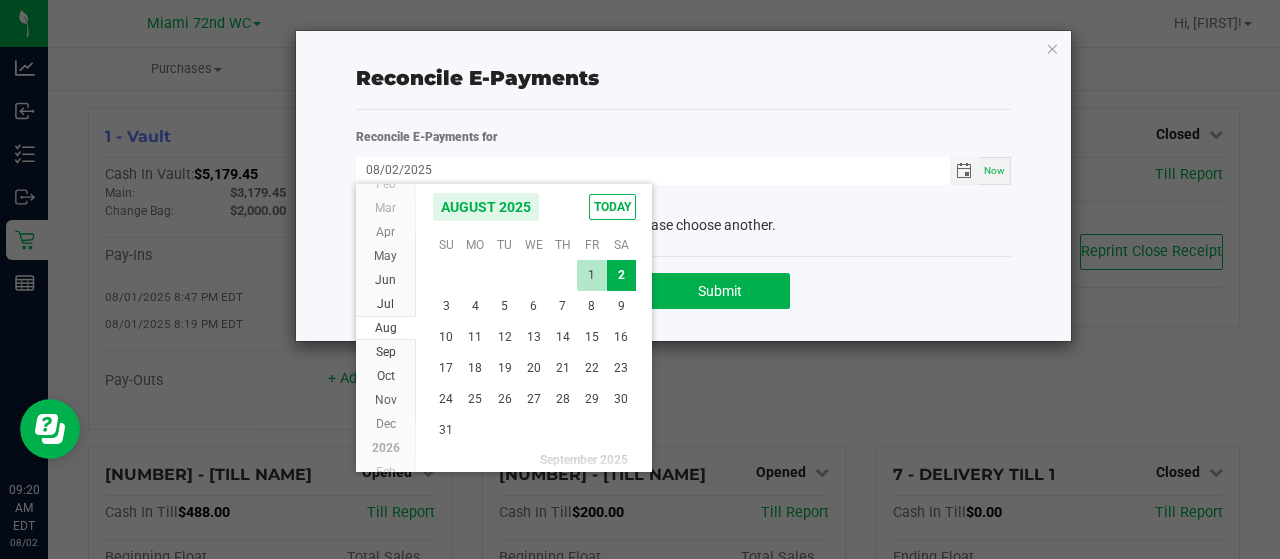click on "1" at bounding box center (591, 275) 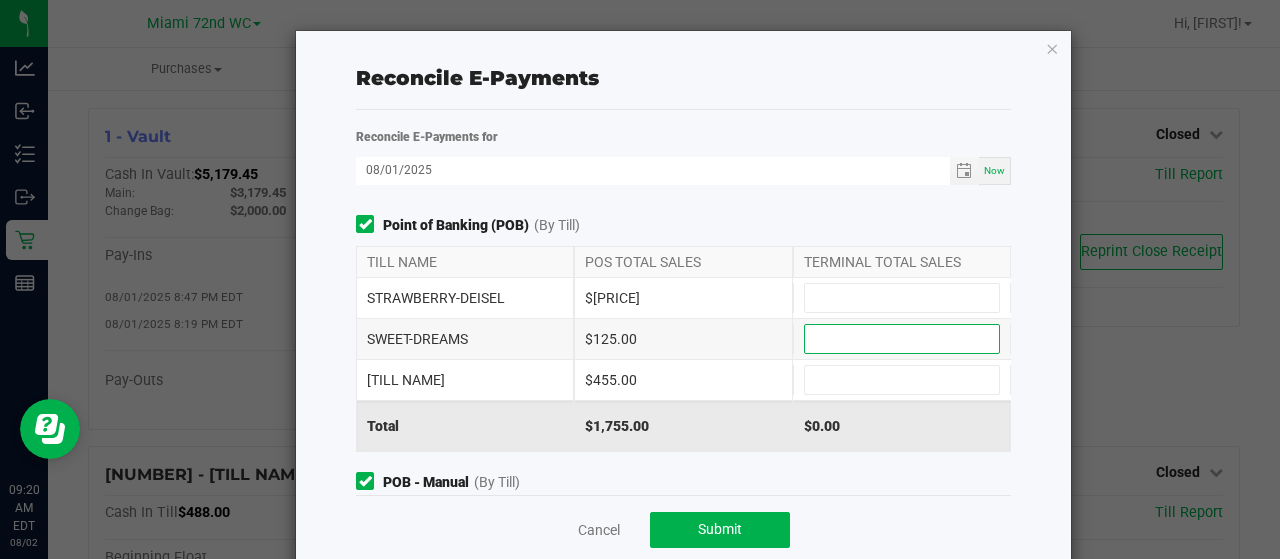 click at bounding box center [902, 339] 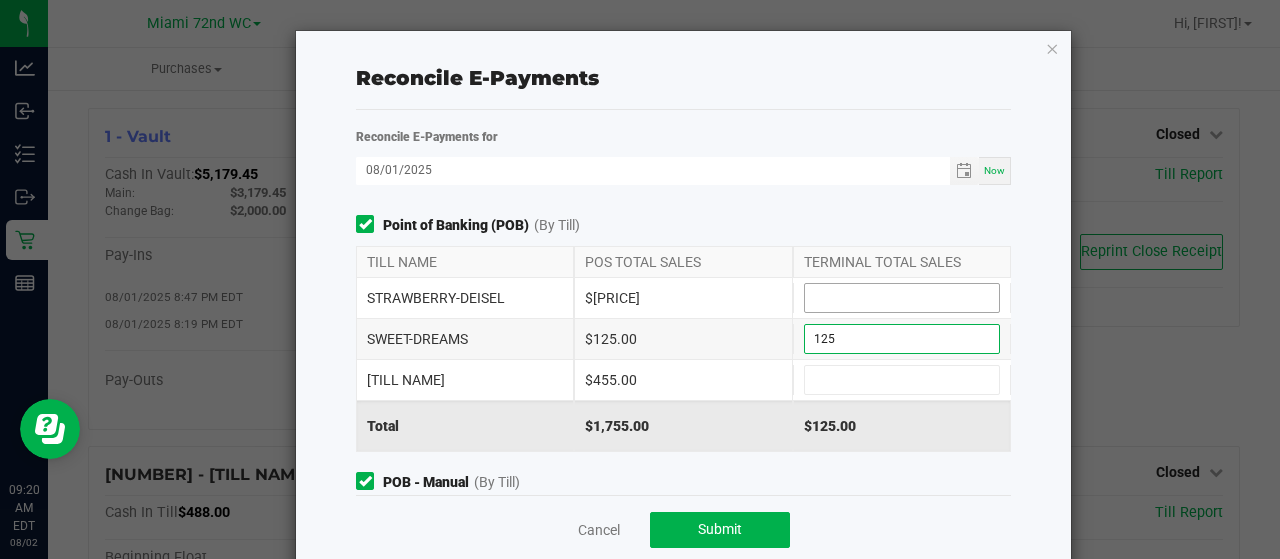 type on "$125.00" 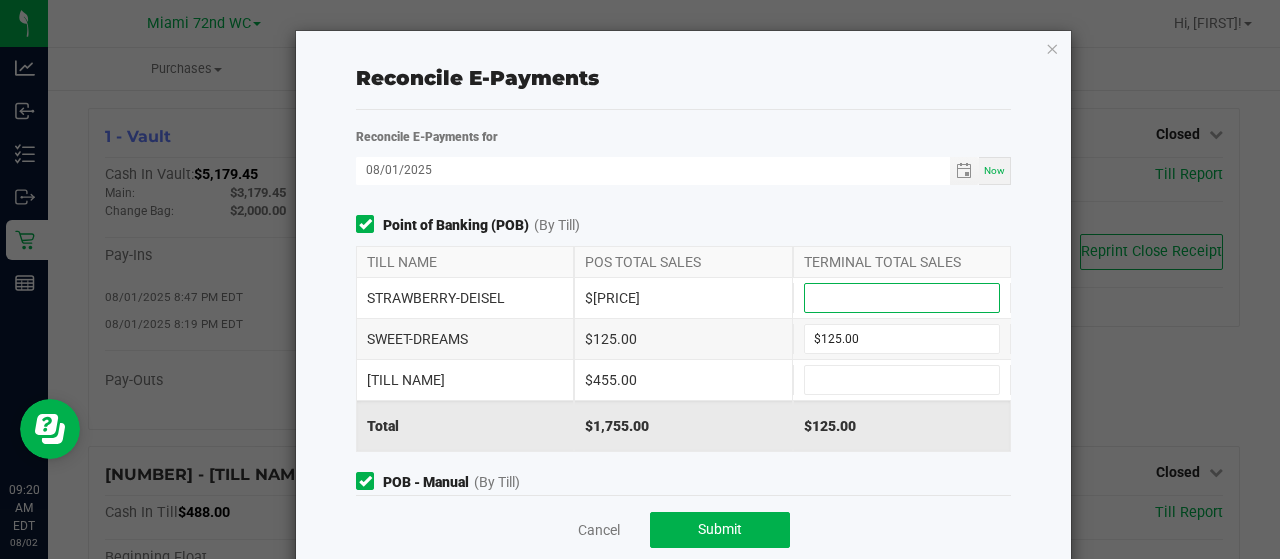 click at bounding box center (902, 298) 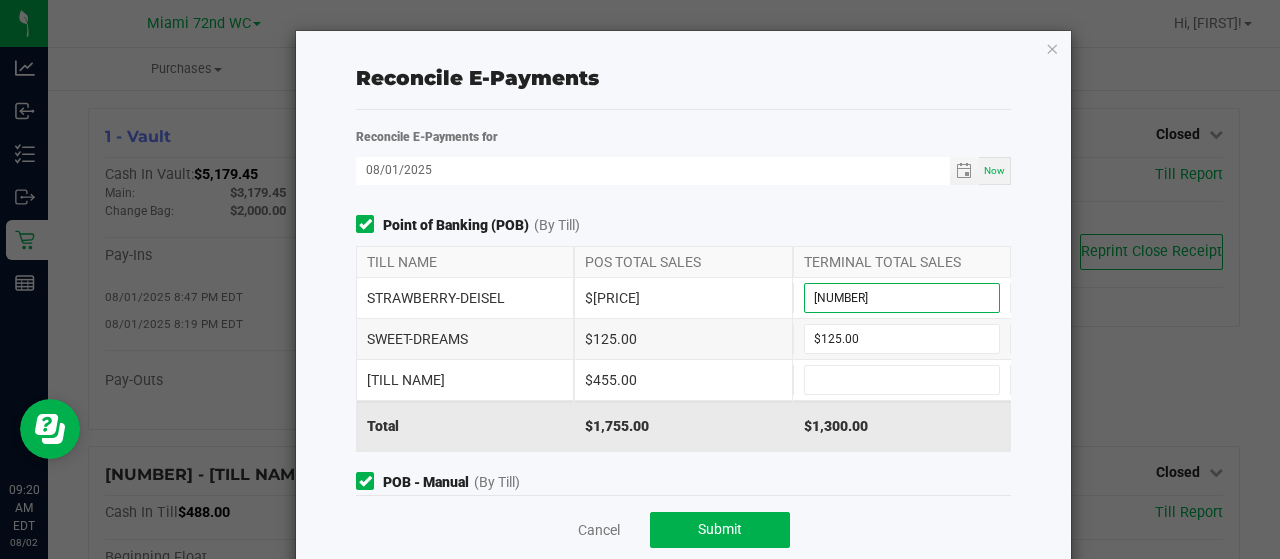 type on "$[PRICE]" 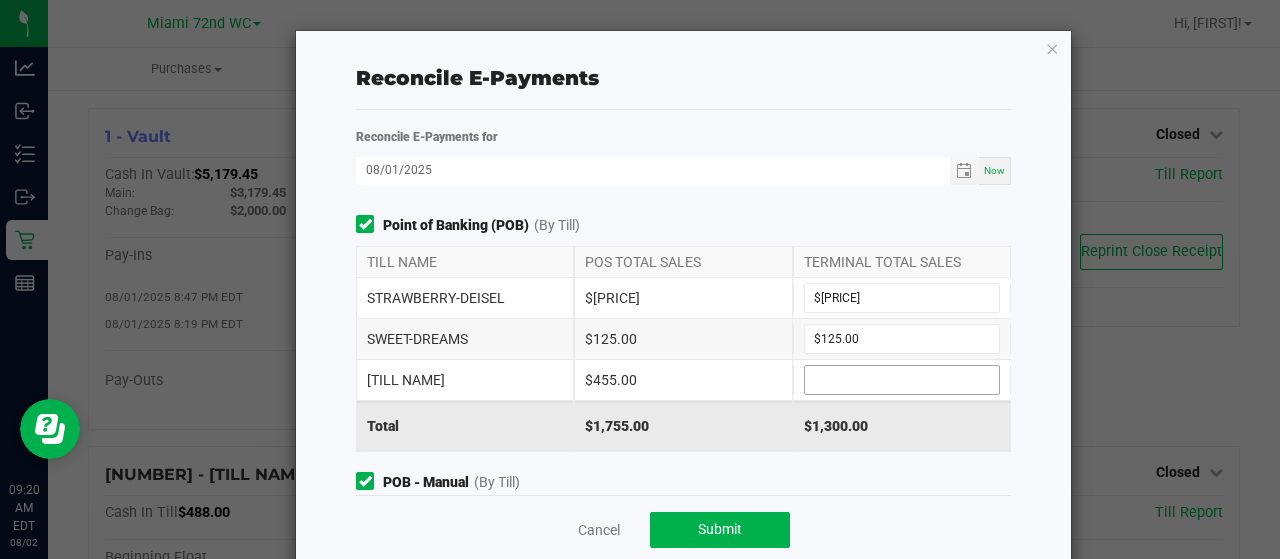 click at bounding box center (902, 380) 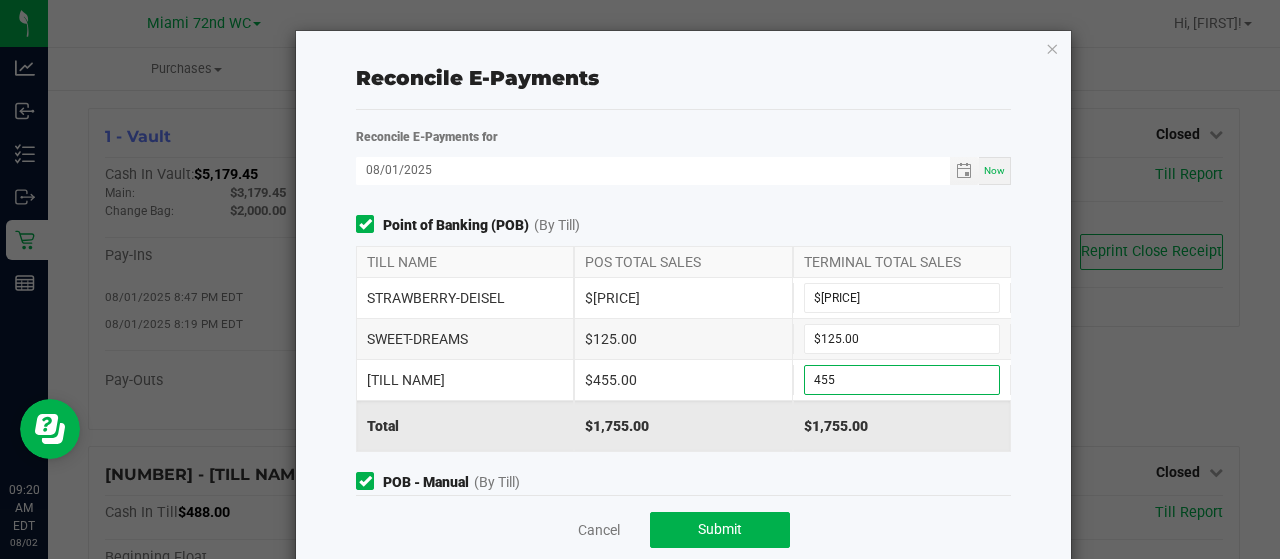 type on "$455.00" 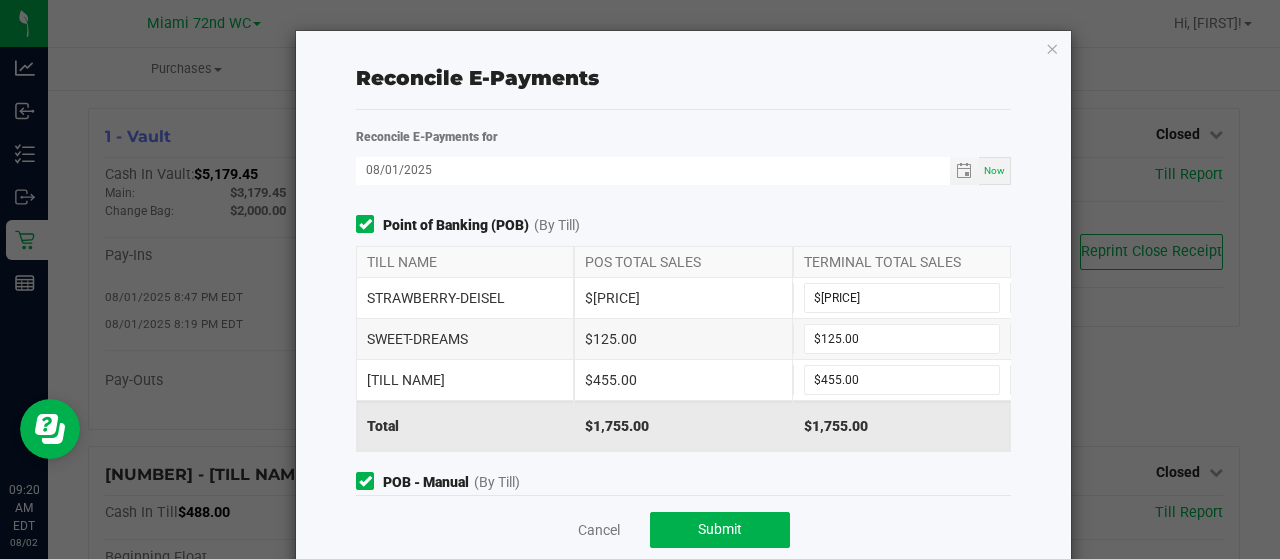 click on "Reconcile E-Payments  Reconcile E-Payments for [MONTH]/[DAY]/[YEAR] Now Point of Banking (POB)  (By Till)   TILL NAME   POS TOTAL SALES   TERMINAL TOTAL SALES   STRAWBERRY-DEISEL   $[PRICE]  $[PRICE]  SWEET-DREAMS   $[PRICE]  $[PRICE]  DUTCH-TREAT   $[PRICE]  $[PRICE]  Total   $[PRICE]   $[PRICE]  POB - Manual  (By Till)   TILL NAME   POS TOTAL SALES   TERMINAL TOTAL SALES   STRAWBERRY-DEISEL   $[PRICE]   DUTCH-TREAT   $[PRICE]   Total   $[PRICE]   $[PRICE]  CanPay  CanPay Sales   $[PRICE]   CanPay Portal  $[PRICE]  Cancel   Submit" 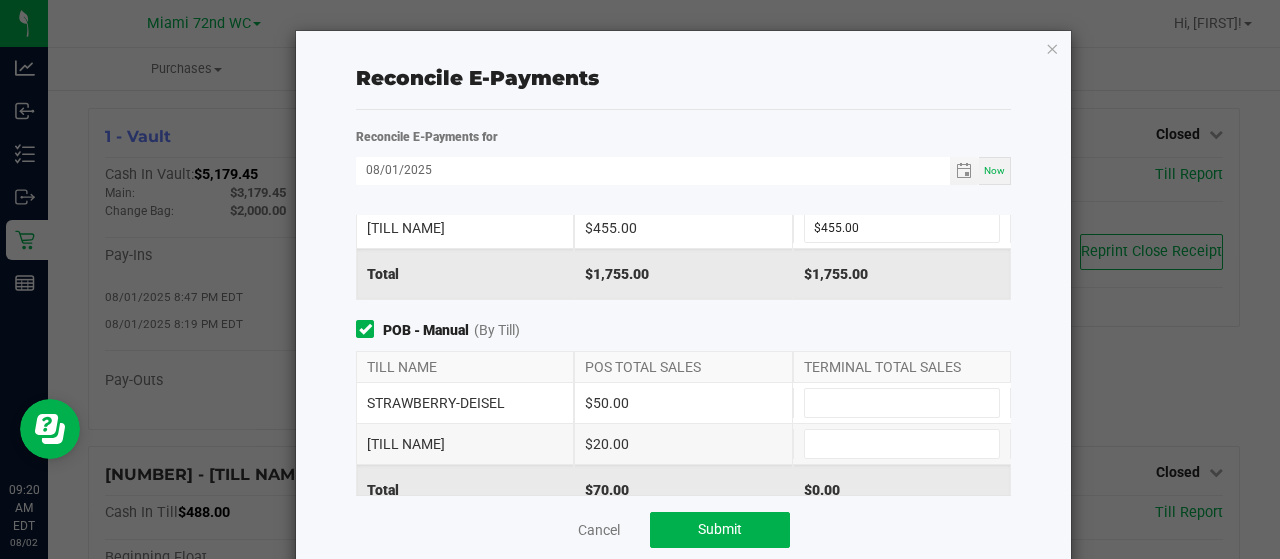 scroll, scrollTop: 178, scrollLeft: 0, axis: vertical 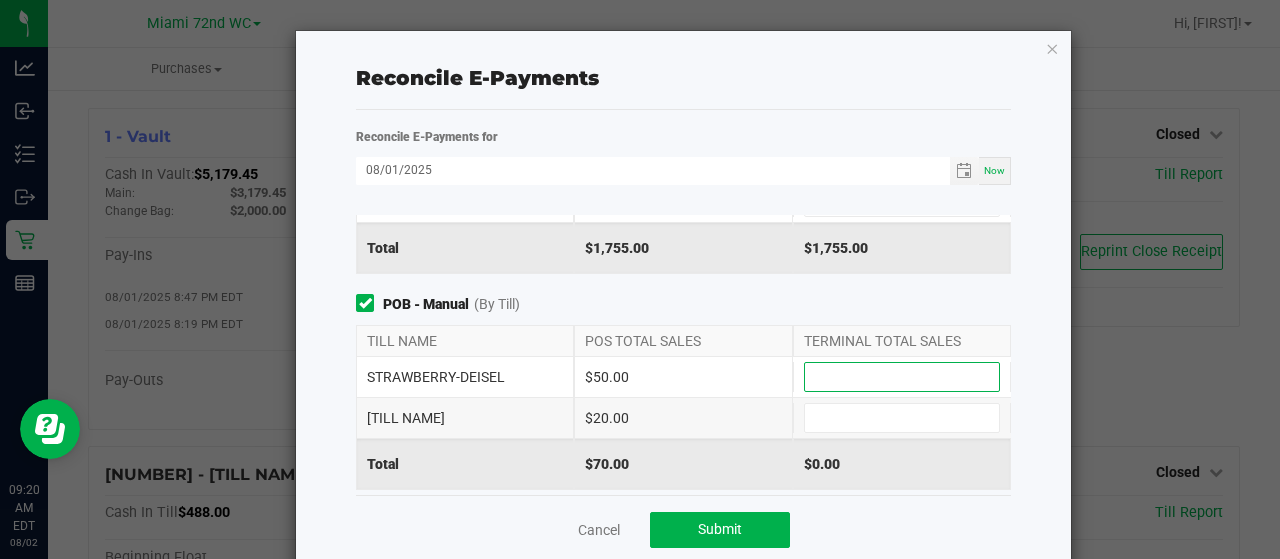 click at bounding box center (902, 377) 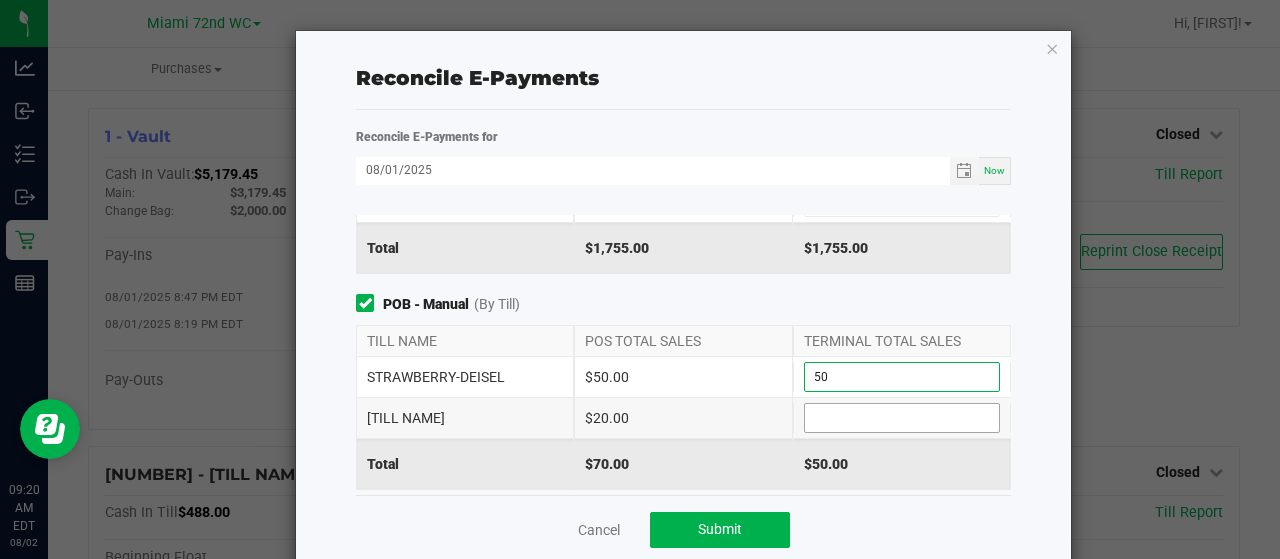 type on "$50.00" 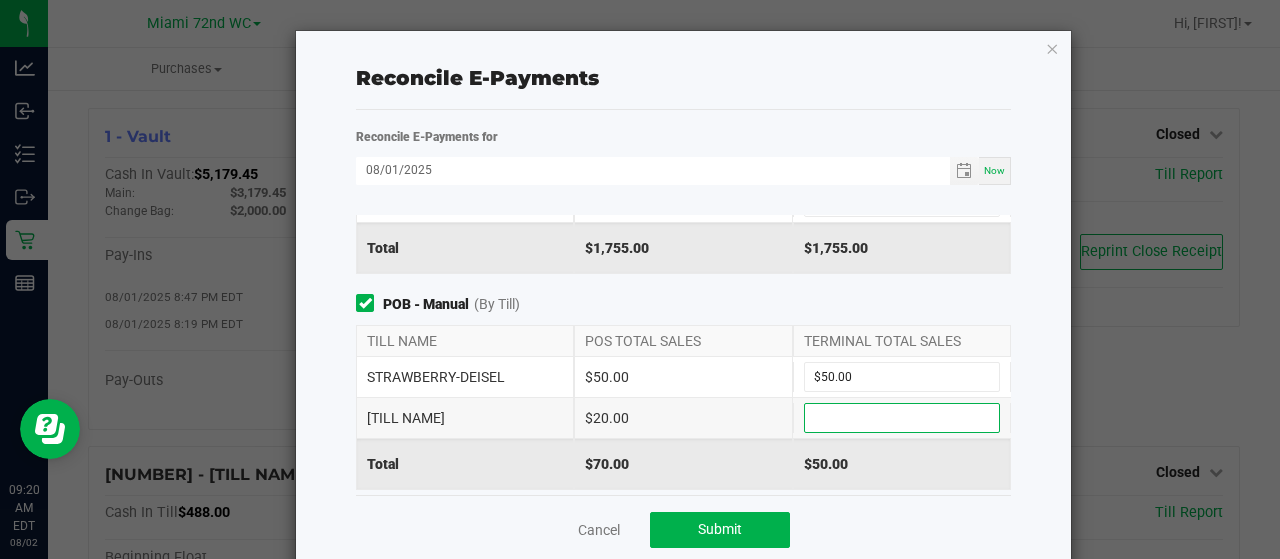 click at bounding box center (902, 418) 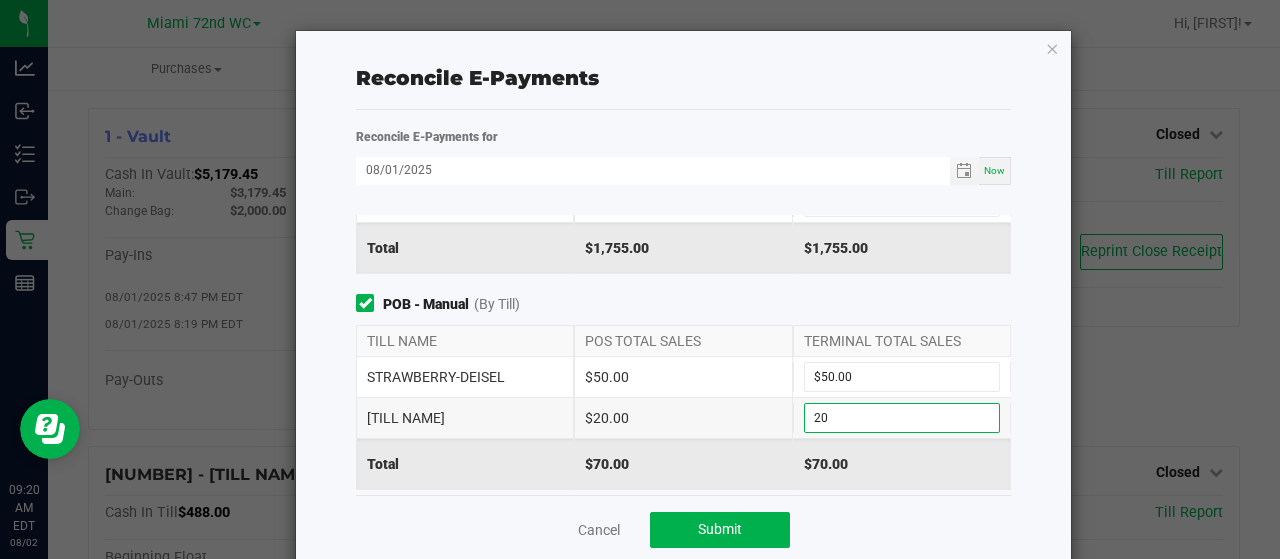 type on "$20.00" 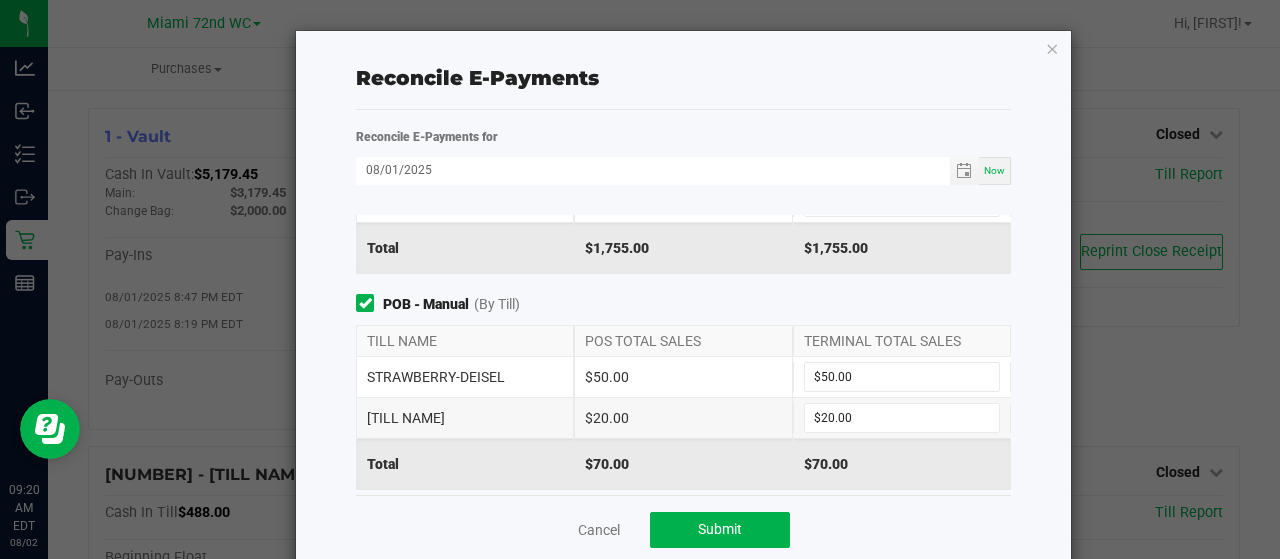 click on "Reconcile E-Payments  Reconcile E-Payments for [MONTH]/[DAY]/[YEAR] Now Point of Banking (POB)  (By Till)   TILL NAME   POS TOTAL SALES   TERMINAL TOTAL SALES   STRAWBERRY-DEISEL   $[PRICE]  $[PRICE]  SWEET-DREAMS   $[PRICE]  $[PRICE]  DUTCH-TREAT   $[PRICE]  $[PRICE]  Total   $[PRICE]   $[PRICE]  POB - Manual  (By Till)   TILL NAME   POS TOTAL SALES   TERMINAL TOTAL SALES   STRAWBERRY-DEISEL   $[PRICE]  $[PRICE]  DUTCH-TREAT   $[PRICE]  $[PRICE]  Total   $[PRICE]   $[PRICE]  CanPay  CanPay Sales   $[PRICE]   CanPay Portal  $[PRICE]  Cancel   Submit" 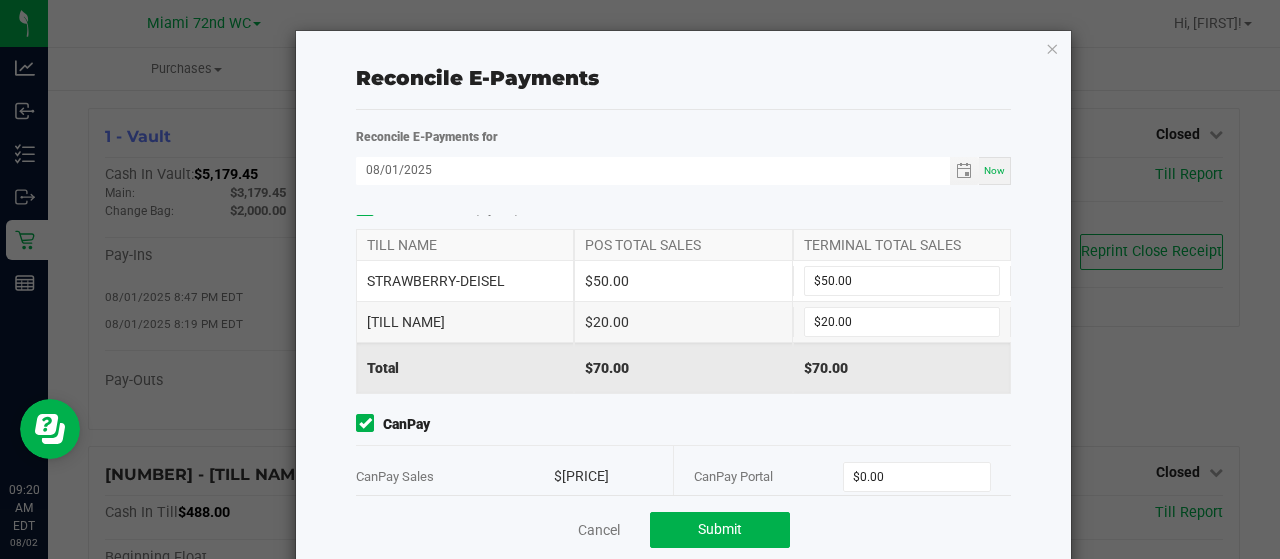 scroll, scrollTop: 301, scrollLeft: 0, axis: vertical 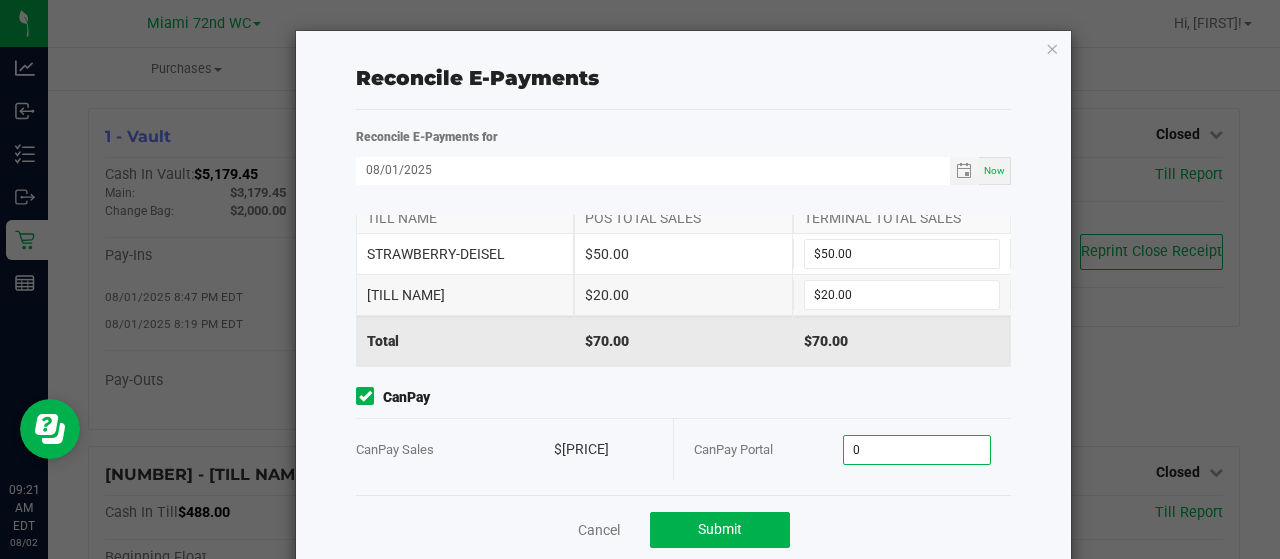 click on "0" at bounding box center (917, 450) 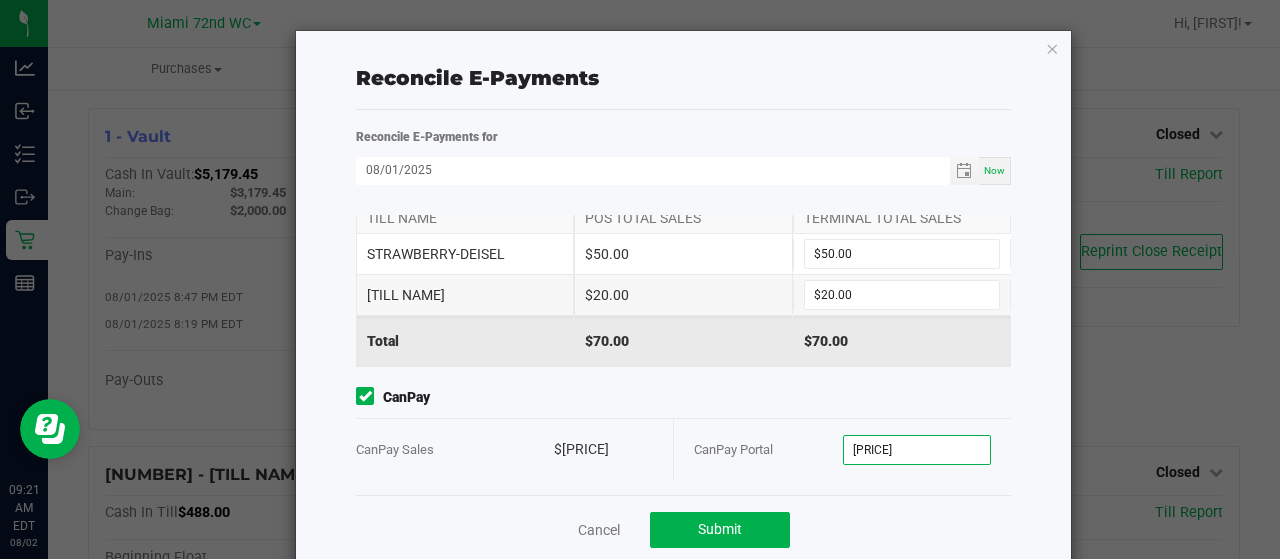 type on "$[PRICE]" 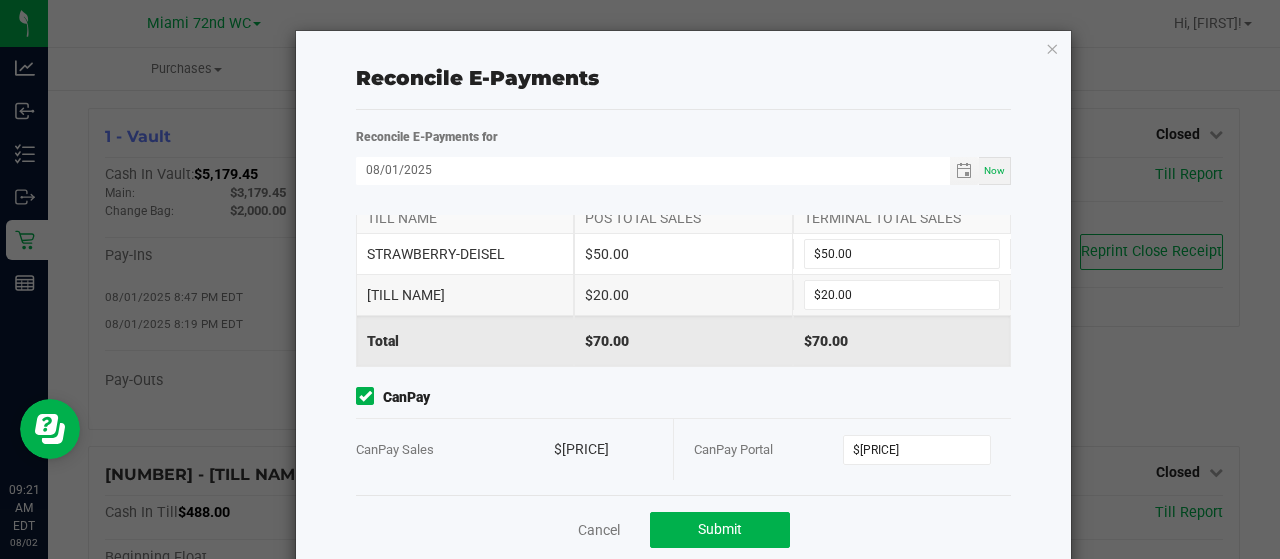 click on "Point of Banking (POB)  (By Till)   TILL NAME   POS TOTAL SALES   TERMINAL TOTAL SALES   STRAWBERRY-DEISEL   $[PRICE]  $[PRICE]  SWEET-DREAMS   $[PRICE]  $[PRICE]  DUTCH-TREAT   $[PRICE]  $[PRICE]  Total   $[PRICE]   $[PRICE]  POB - Manual  (By Till)   TILL NAME   POS TOTAL SALES   TERMINAL TOTAL SALES   STRAWBERRY-DEISEL   $[PRICE]  $[PRICE]  DUTCH-TREAT   $[PRICE]  $[PRICE]  Total   $[PRICE]   $[PRICE]  CanPay  CanPay Sales   $[PRICE]   CanPay Portal  $[PRICE]" 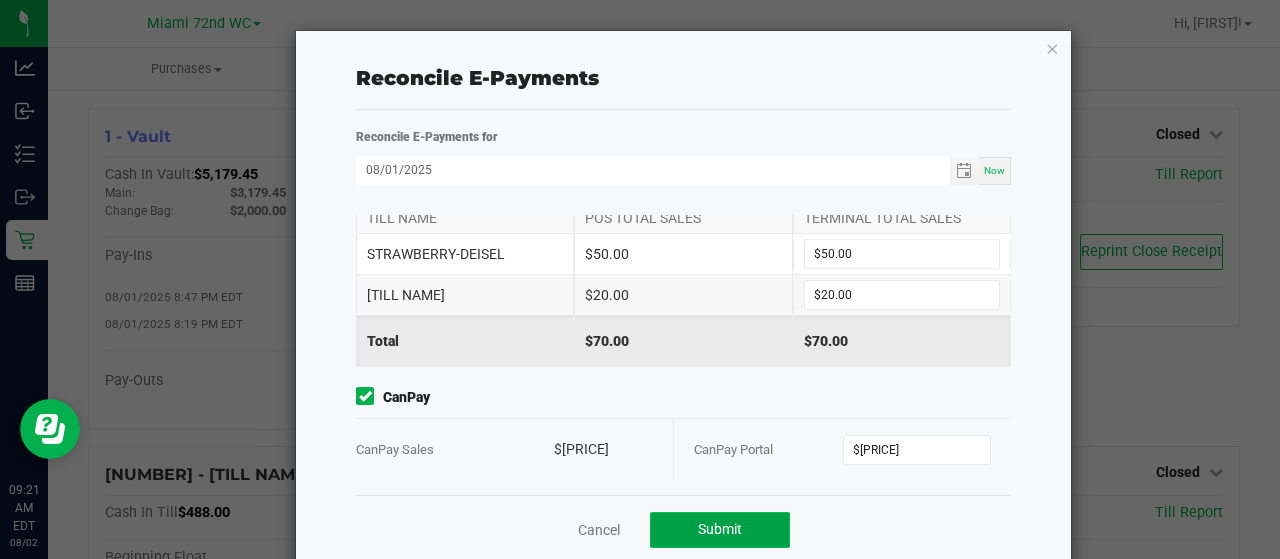 click on "Submit" 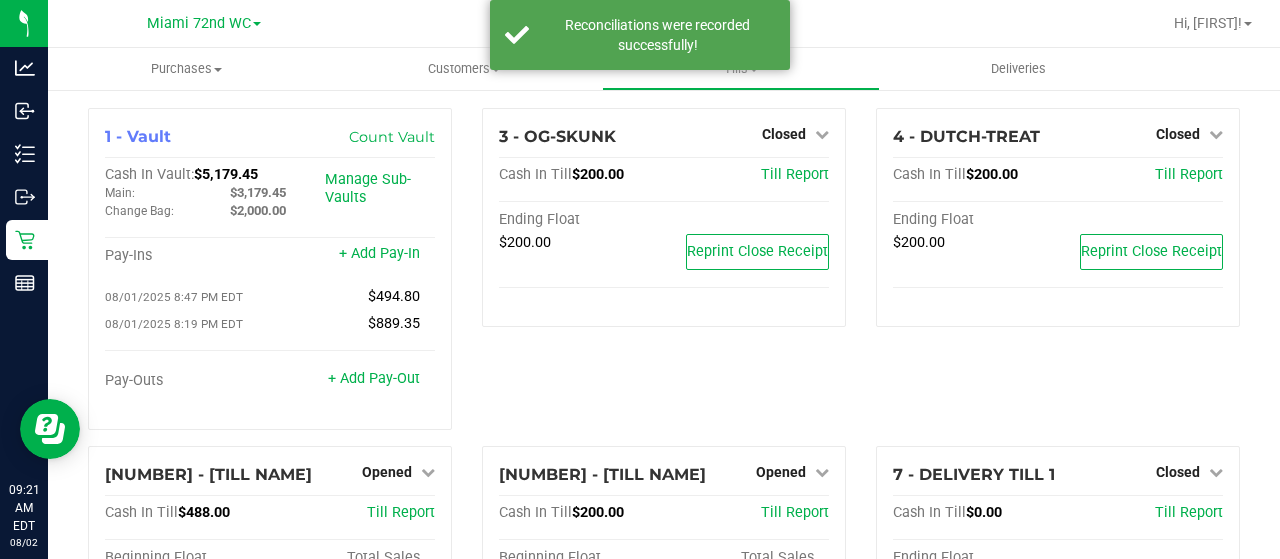 click on "[NUMBER] - [TILL NAME]  Closed  Open Till   Cash In Till   $[PRICE]   Till Report   Ending Float   $[PRICE]       Reprint Close Receipt" at bounding box center (664, 277) 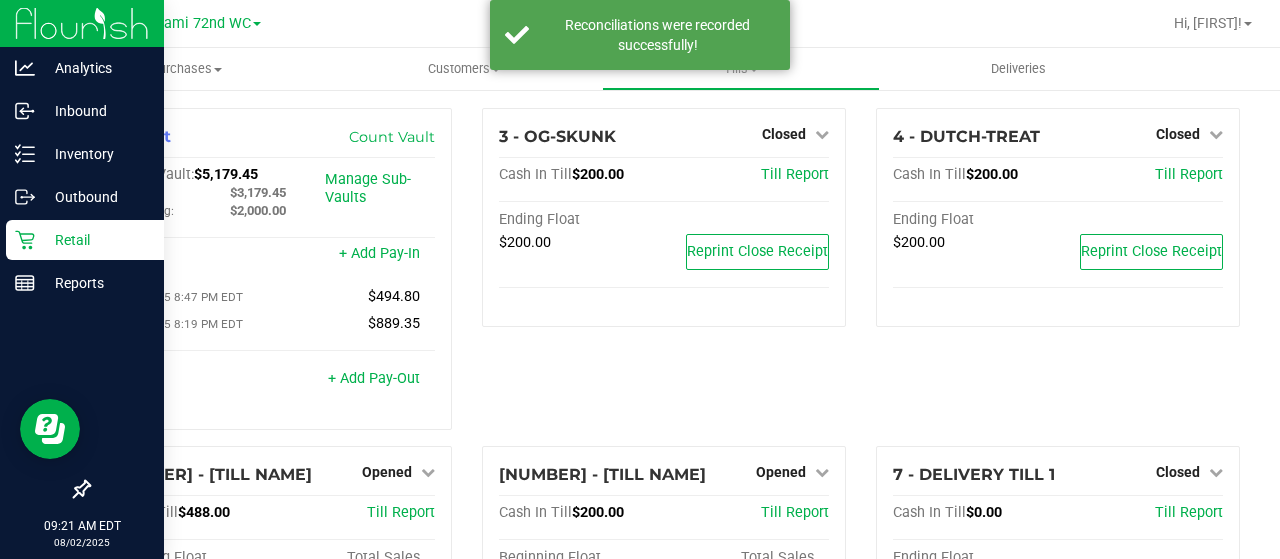 click on "Retail" at bounding box center (95, 240) 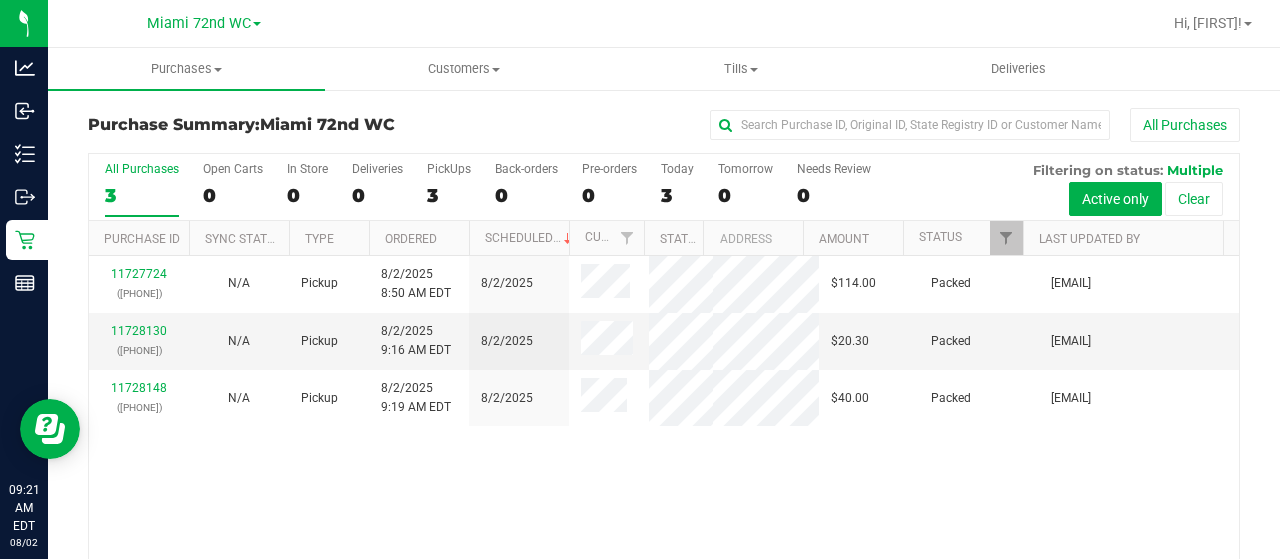 click on "Pickup [MONTH]/[DAY]/[YEAR] [HOUR]:[MINUTE] [AMPM] [TIMEZONE] [MONTH]/[DAY]
$[PRICE]
Packed [EMAIL]
[NUMBER]
([PHONE])
N/A
Pickup [MONTH]/[DAY]/[YEAR] [HOUR]:[MINUTE] [AMPM] [TIMEZONE] [MONTH]/[DAY]
$[PRICE]
Packed [EMAIL]
[NUMBER]
([PHONE])
N/A
Pickup [MONTH]/[DAY]/[YEAR] [HOUR]:[MINUTE] [AMPM] [TIMEZONE] [MONTH]/[DAY]
$[PRICE]
Packed [EMAIL]" at bounding box center [664, 432] 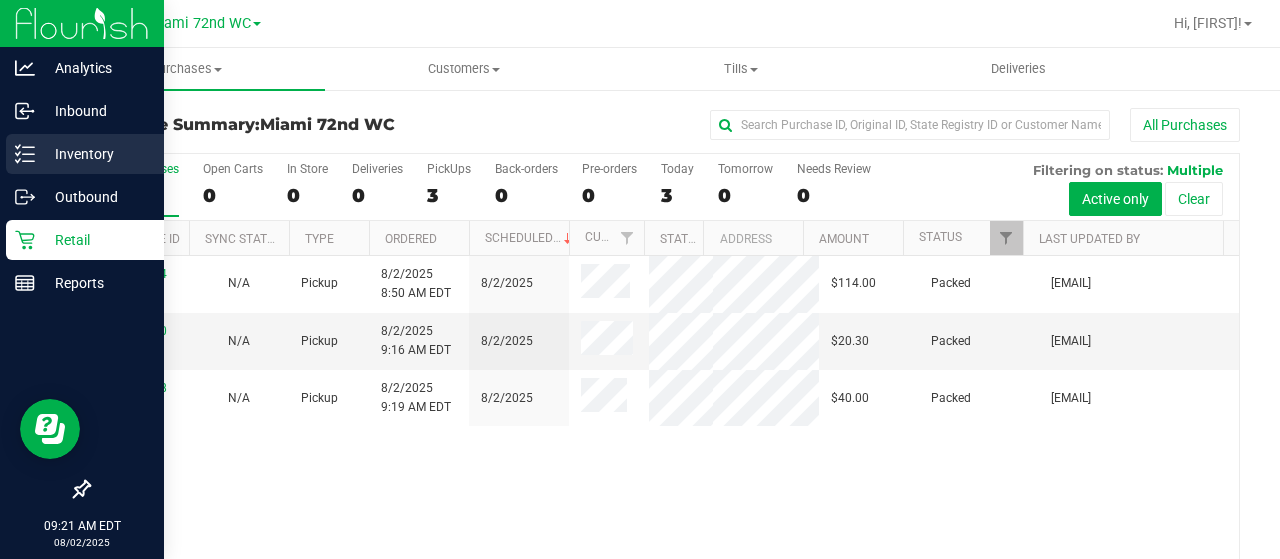 click 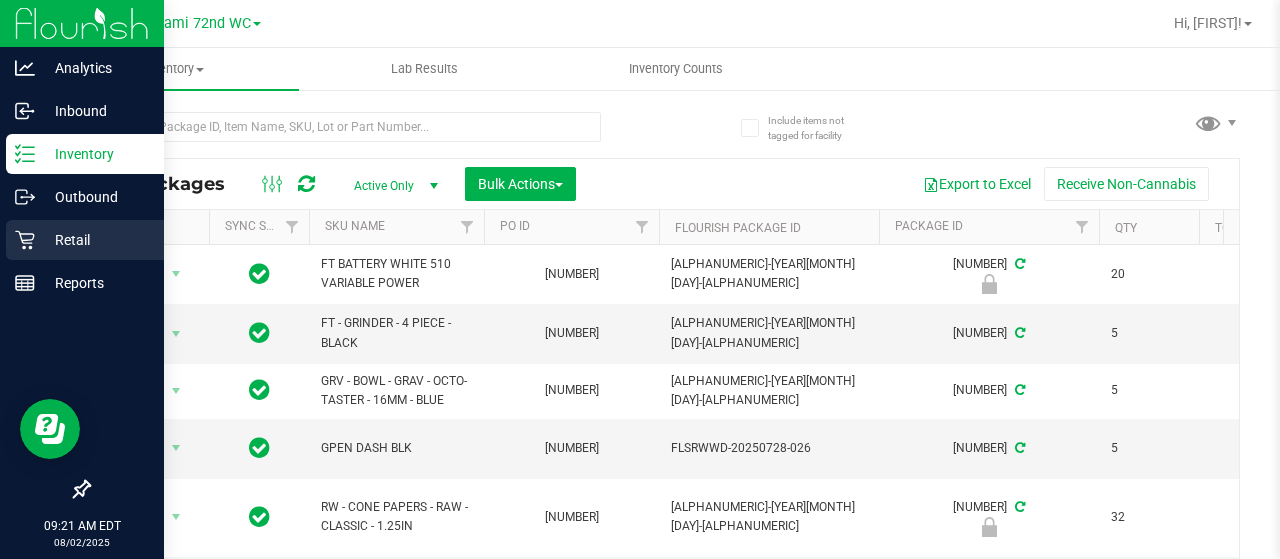 click 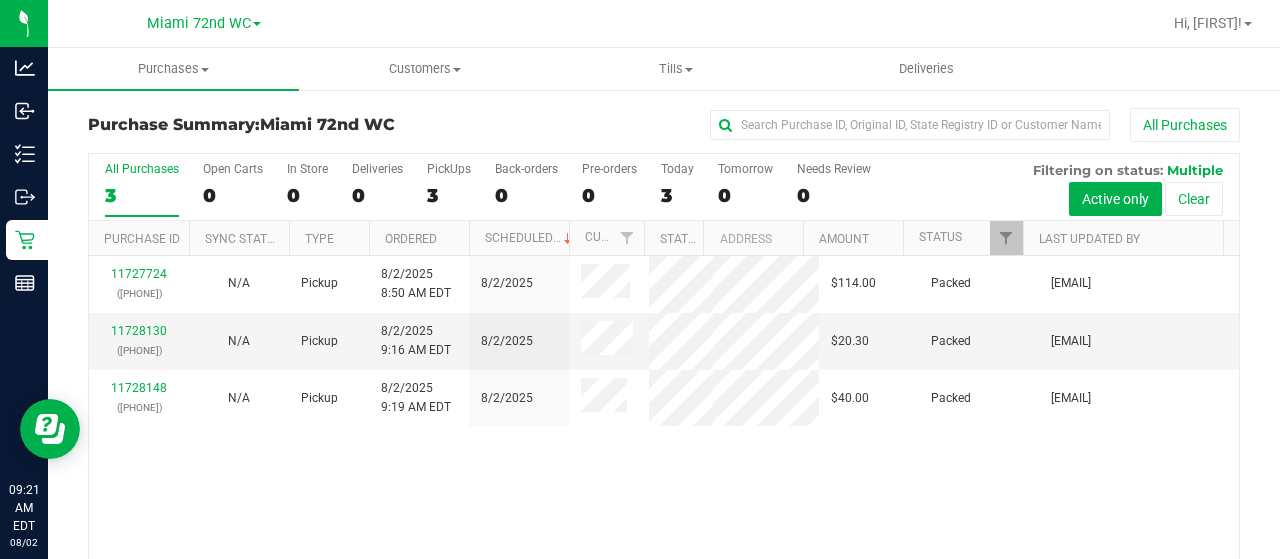click on "Pickup [MONTH]/[DAY]/[YEAR] [HOUR]:[MINUTE] [AMPM] [TIMEZONE] [MONTH]/[DAY]
$[PRICE]
Packed [EMAIL]
[NUMBER]
([PHONE])
N/A
Pickup [MONTH]/[DAY]/[YEAR] [HOUR]:[MINUTE] [AMPM] [TIMEZONE] [MONTH]/[DAY]
$[PRICE]
Packed [EMAIL]
[NUMBER]
([PHONE])
N/A
Pickup [MONTH]/[DAY]/[YEAR] [HOUR]:[MINUTE] [AMPM] [TIMEZONE] [MONTH]/[DAY]
$[PRICE]
Packed [EMAIL]" at bounding box center (664, 432) 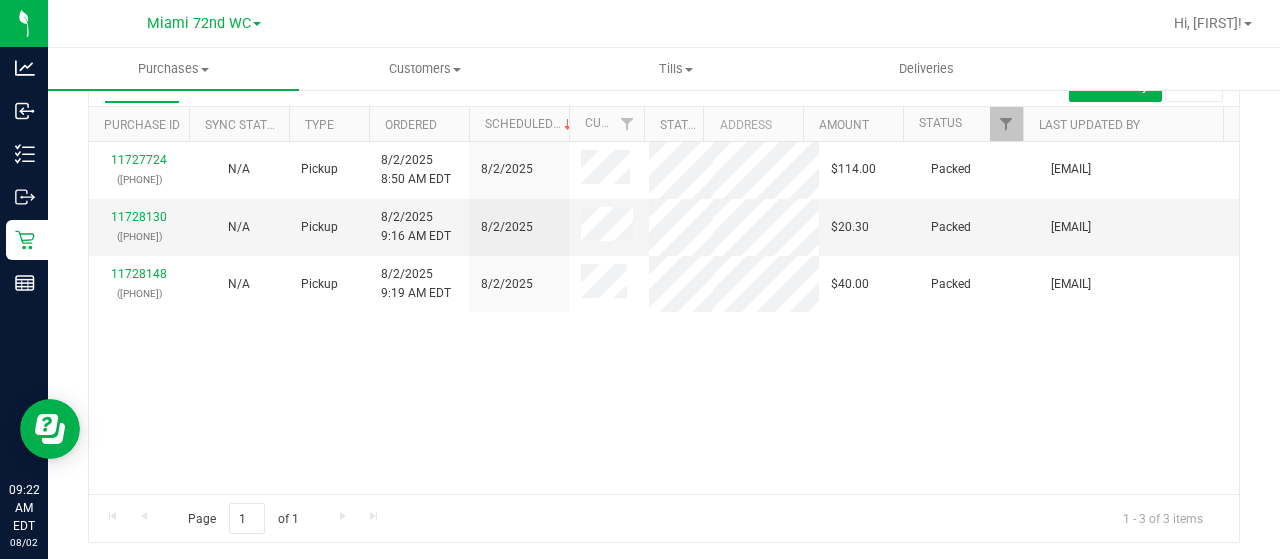 scroll, scrollTop: 0, scrollLeft: 0, axis: both 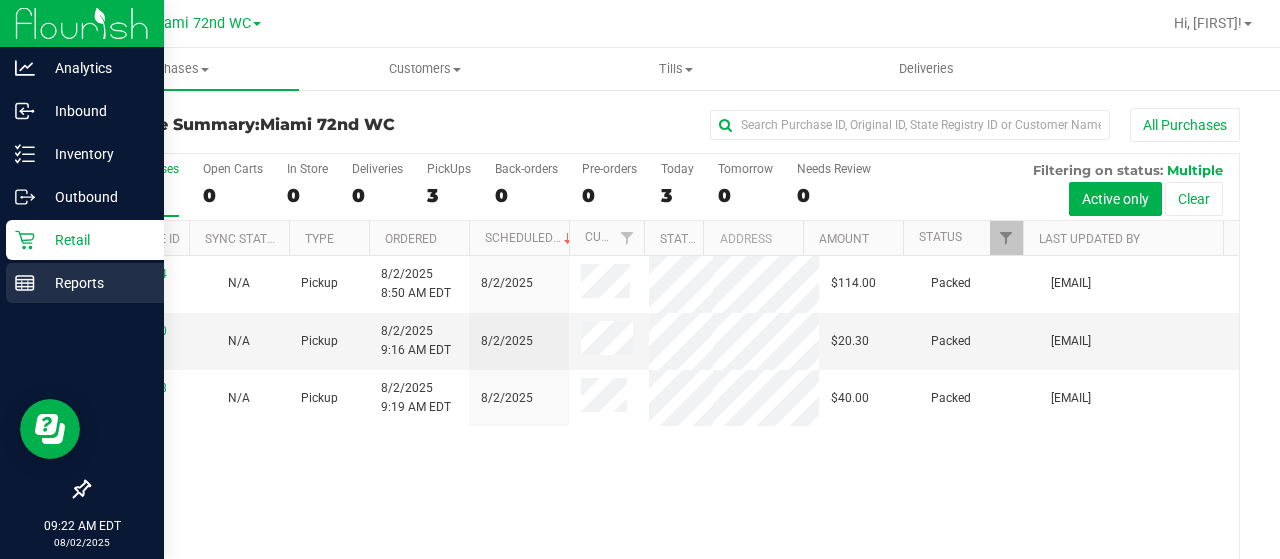 click on "Reports" at bounding box center (95, 283) 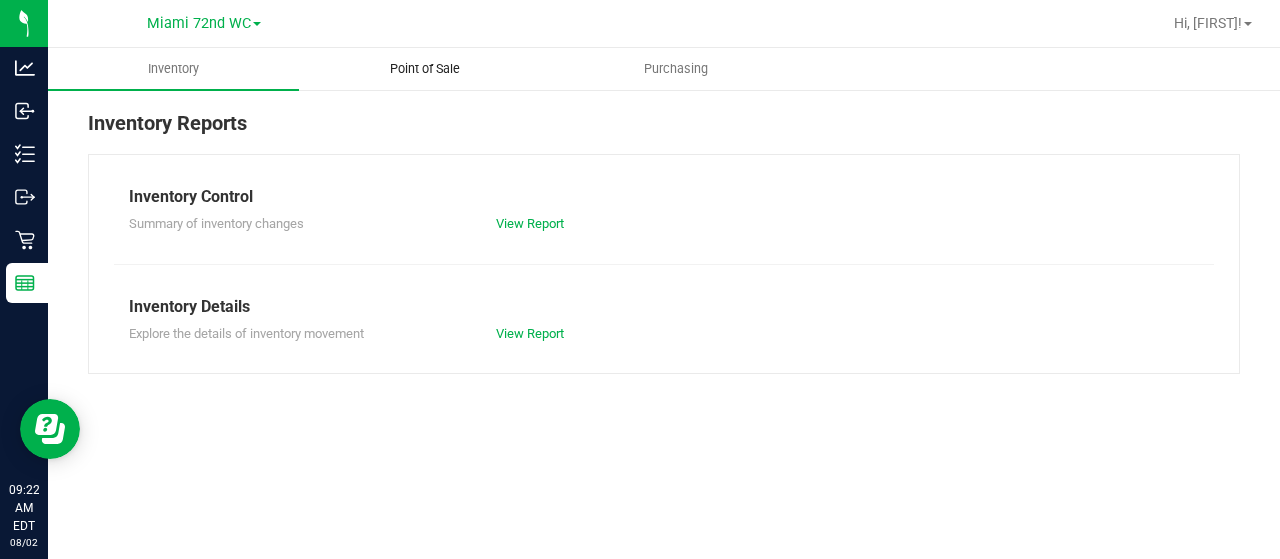 click on "Point of Sale" at bounding box center [424, 69] 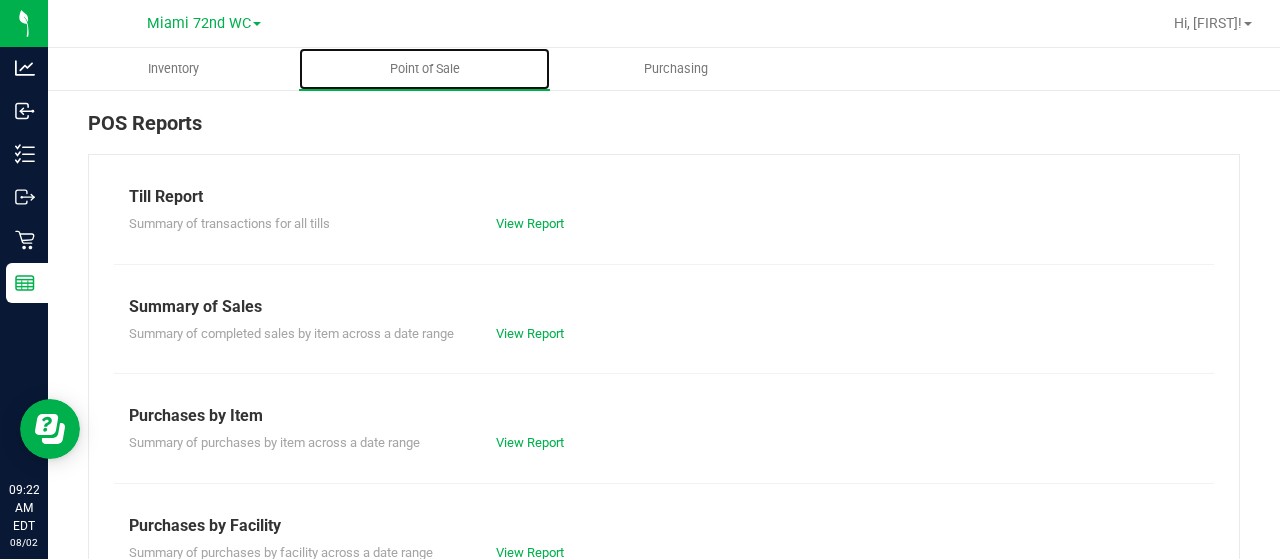 scroll, scrollTop: 0, scrollLeft: 0, axis: both 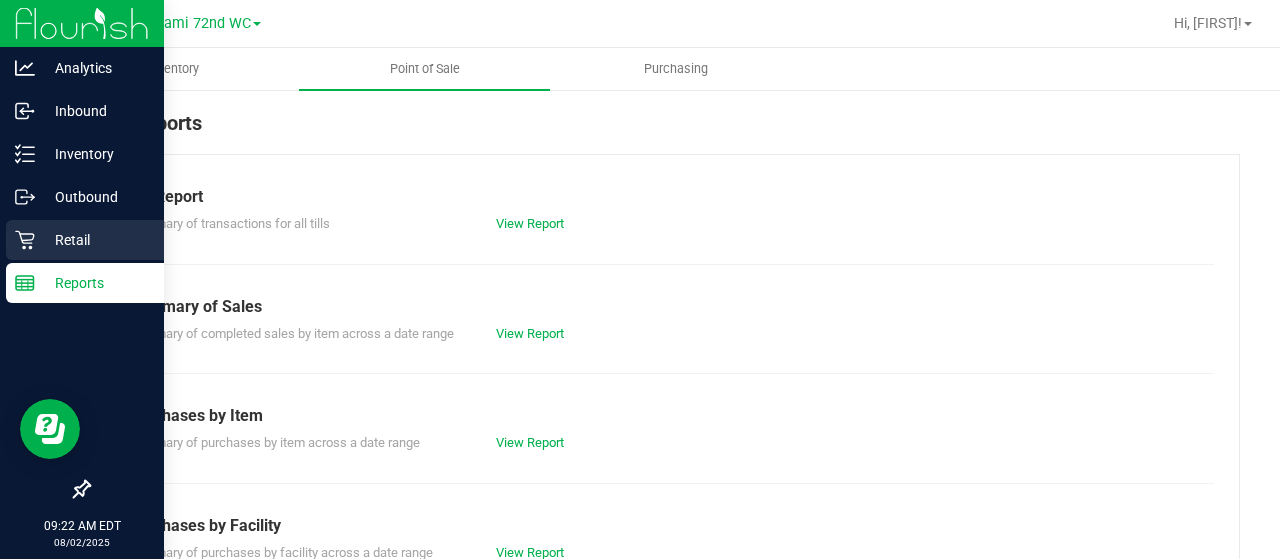 click on "Retail" at bounding box center [85, 240] 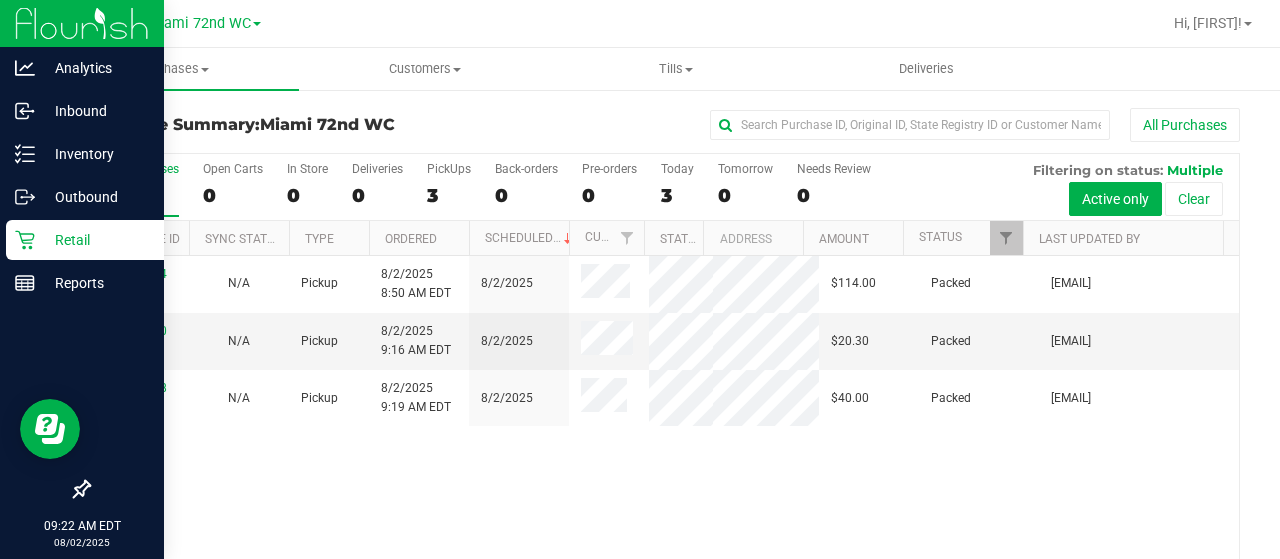 click on "Retail" at bounding box center (95, 240) 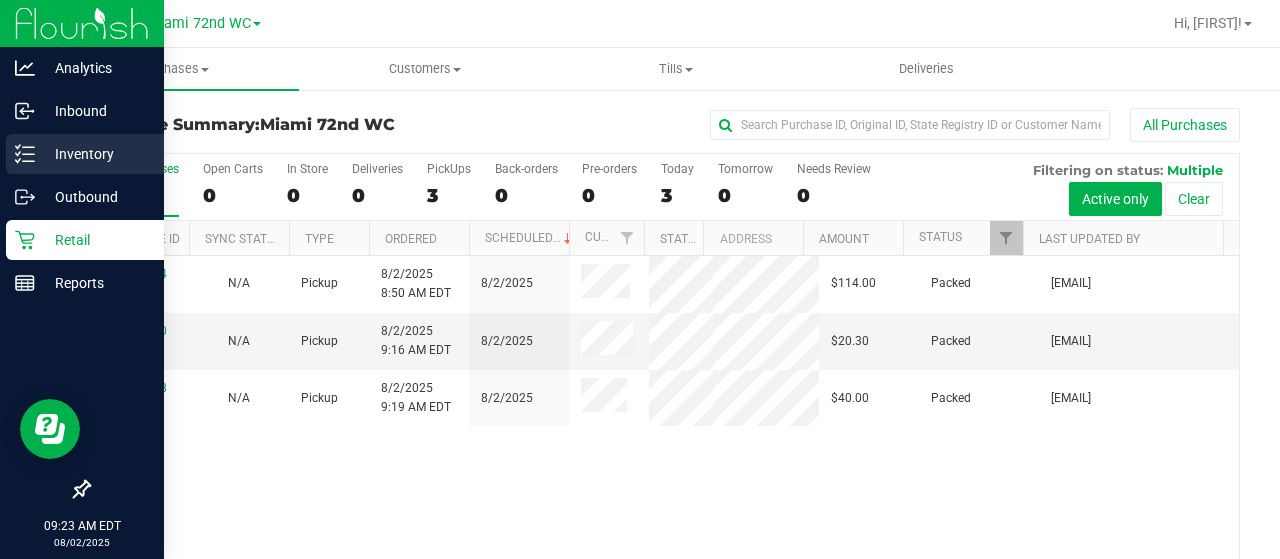click on "Inventory" at bounding box center (95, 154) 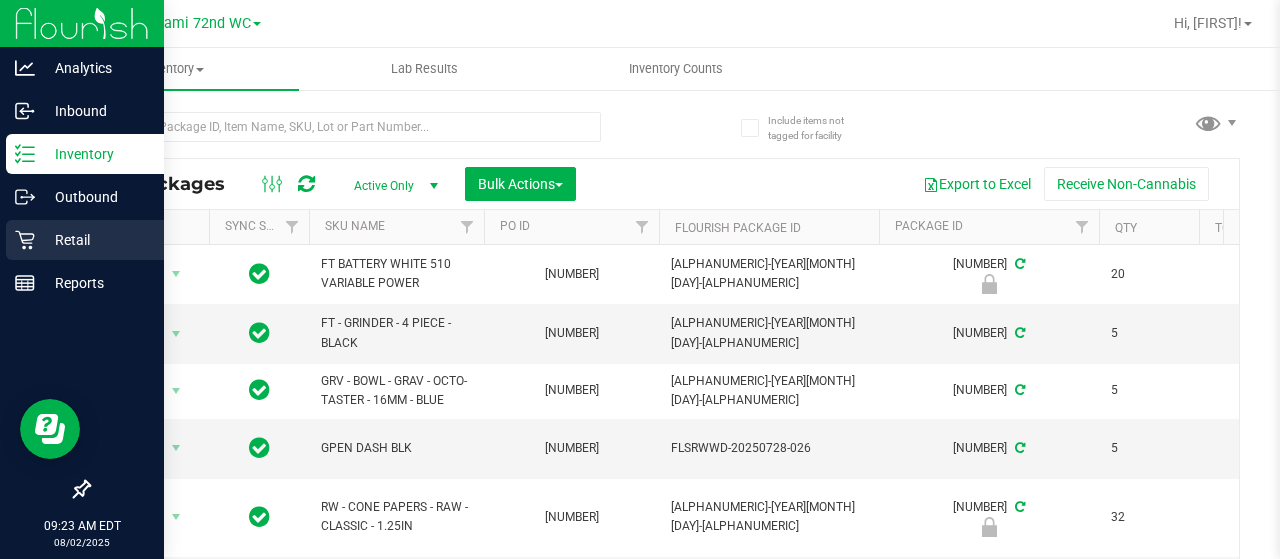 click on "Retail" at bounding box center (95, 240) 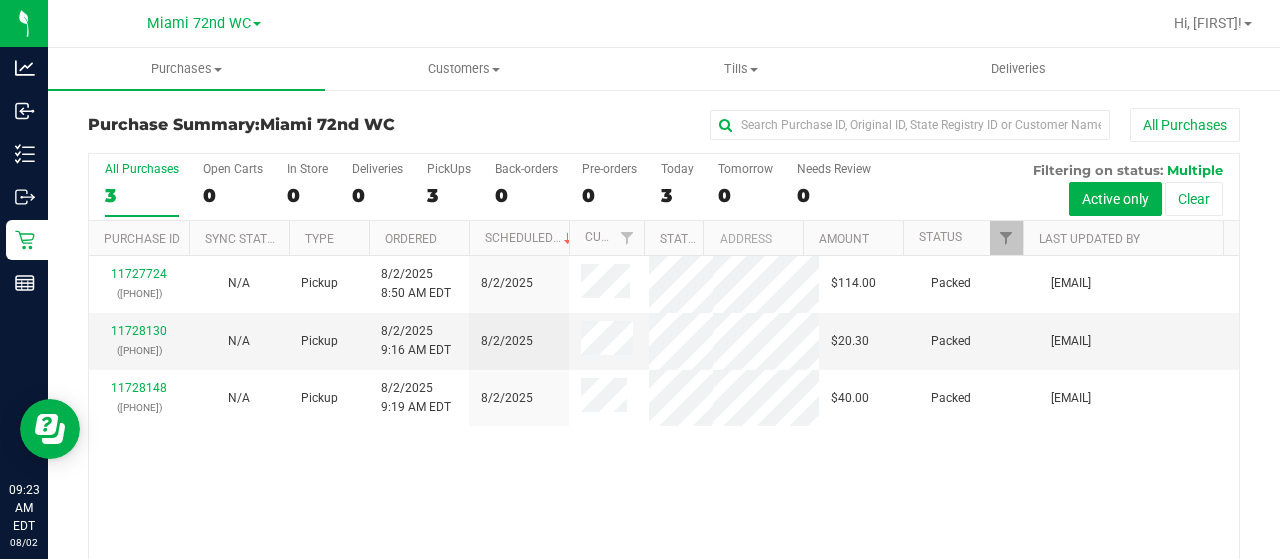 click on "Pickup [MONTH]/[DAY]/[YEAR] [HOUR]:[MINUTE] [AMPM] [TIMEZONE] [MONTH]/[DAY]
$[PRICE]
Packed [EMAIL]
[NUMBER]
([PHONE])
N/A
Pickup [MONTH]/[DAY]/[YEAR] [HOUR]:[MINUTE] [AMPM] [TIMEZONE] [MONTH]/[DAY]
$[PRICE]
Packed [EMAIL]
[NUMBER]
([PHONE])
N/A
Pickup [MONTH]/[DAY]/[YEAR] [HOUR]:[MINUTE] [AMPM] [TIMEZONE] [MONTH]/[DAY]
$[PRICE]
Packed [EMAIL]" at bounding box center (664, 432) 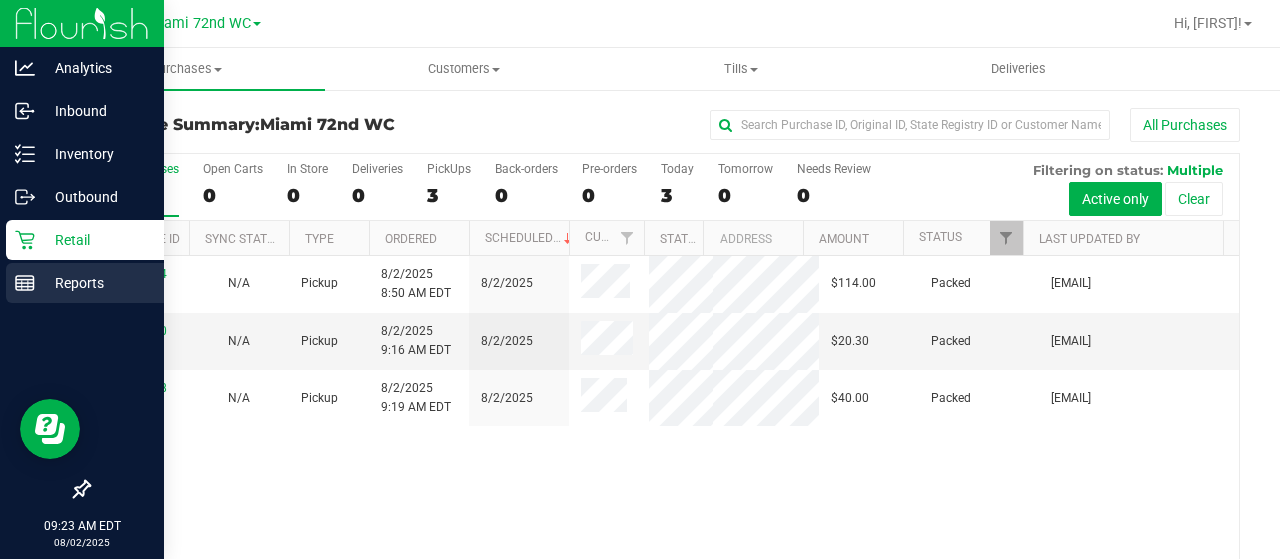 click on "Reports" at bounding box center (95, 283) 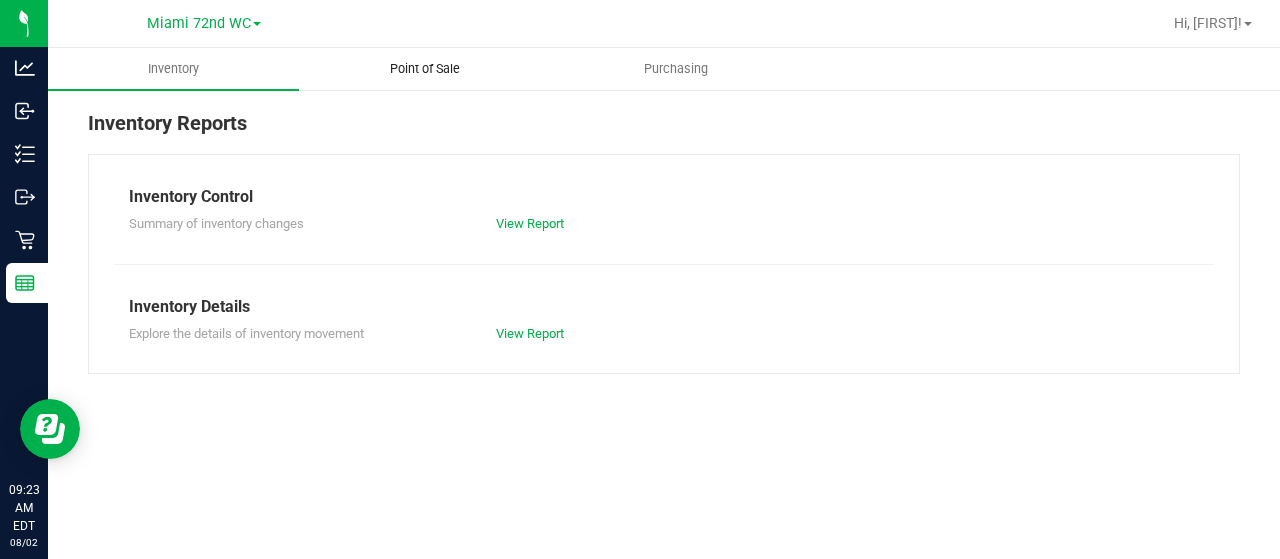 click on "Point of Sale" at bounding box center (425, 69) 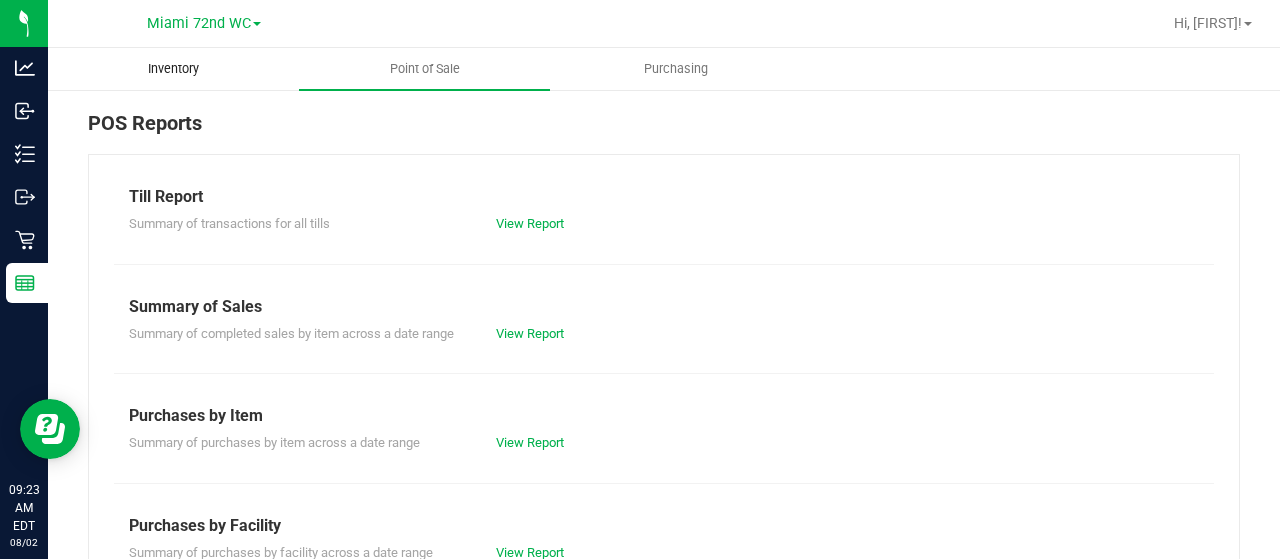 click on "Inventory" at bounding box center [173, 69] 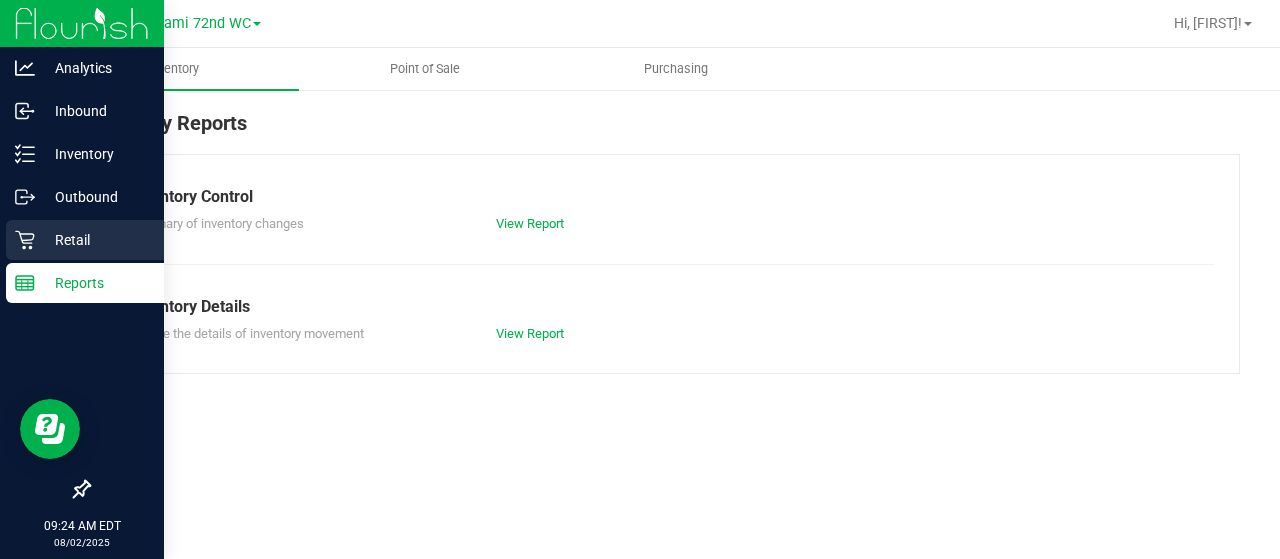 click on "Retail" at bounding box center (95, 240) 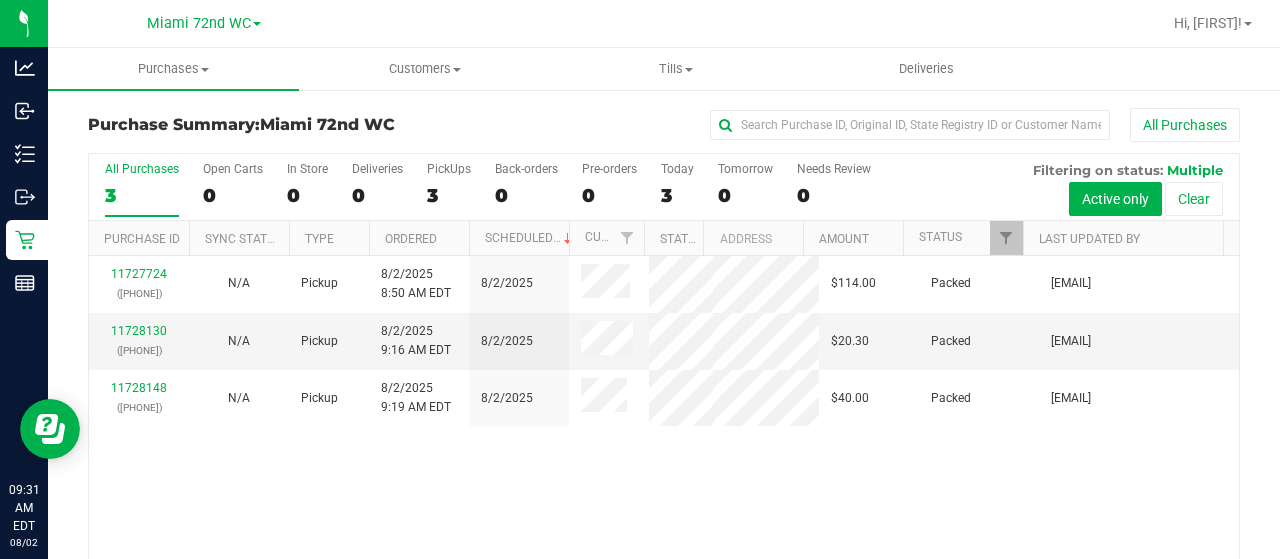 click on "Pickup [MONTH]/[DAY]/[YEAR] [HOUR]:[MINUTE] [AMPM] [TIMEZONE] [MONTH]/[DAY]
$[PRICE]
Packed [EMAIL]
[NUMBER]
([PHONE])
N/A
Pickup [MONTH]/[DAY]/[YEAR] [HOUR]:[MINUTE] [AMPM] [TIMEZONE] [MONTH]/[DAY]
$[PRICE]
Packed [EMAIL]
[NUMBER]
([PHONE])
N/A
Pickup [MONTH]/[DAY]/[YEAR] [HOUR]:[MINUTE] [AMPM] [TIMEZONE] [MONTH]/[DAY]
$[PRICE]
Packed [EMAIL]" at bounding box center (664, 432) 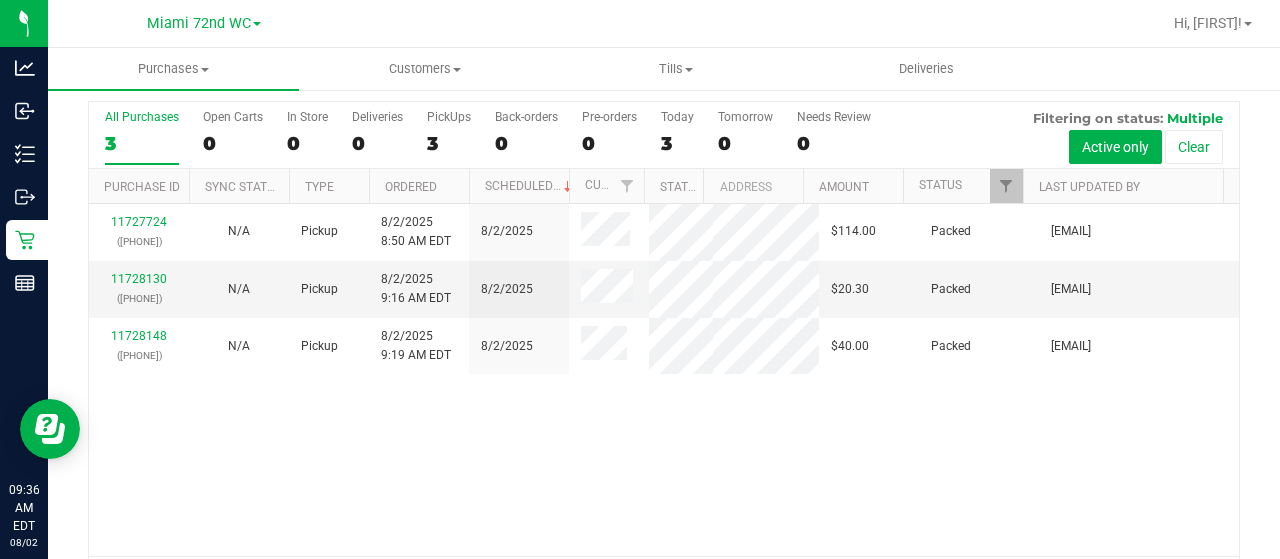 scroll, scrollTop: 0, scrollLeft: 0, axis: both 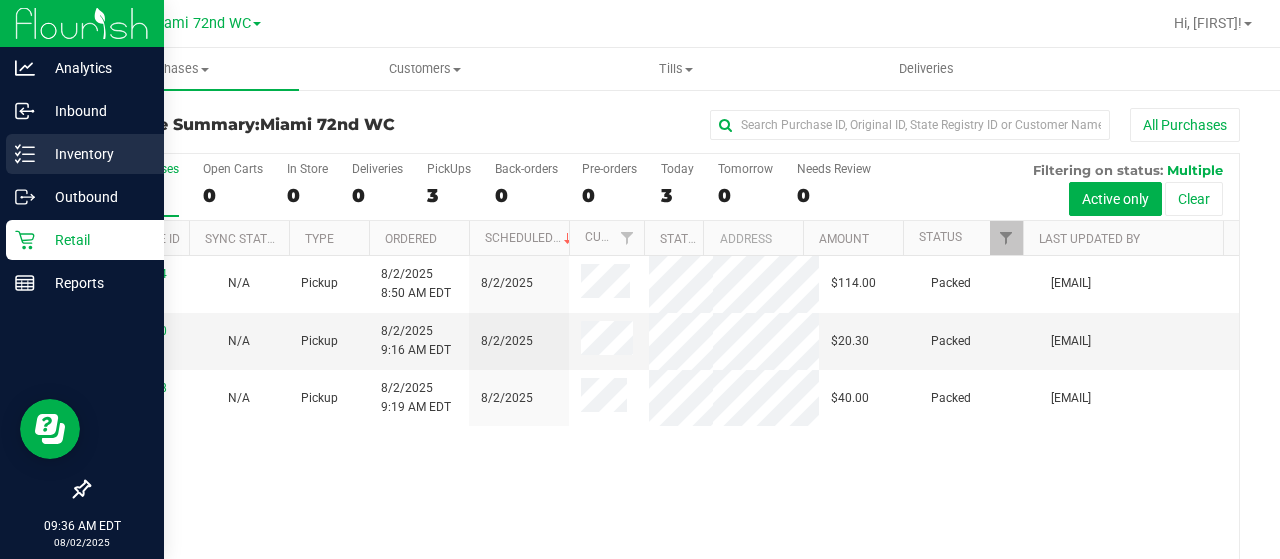 click on "Inventory" at bounding box center (95, 154) 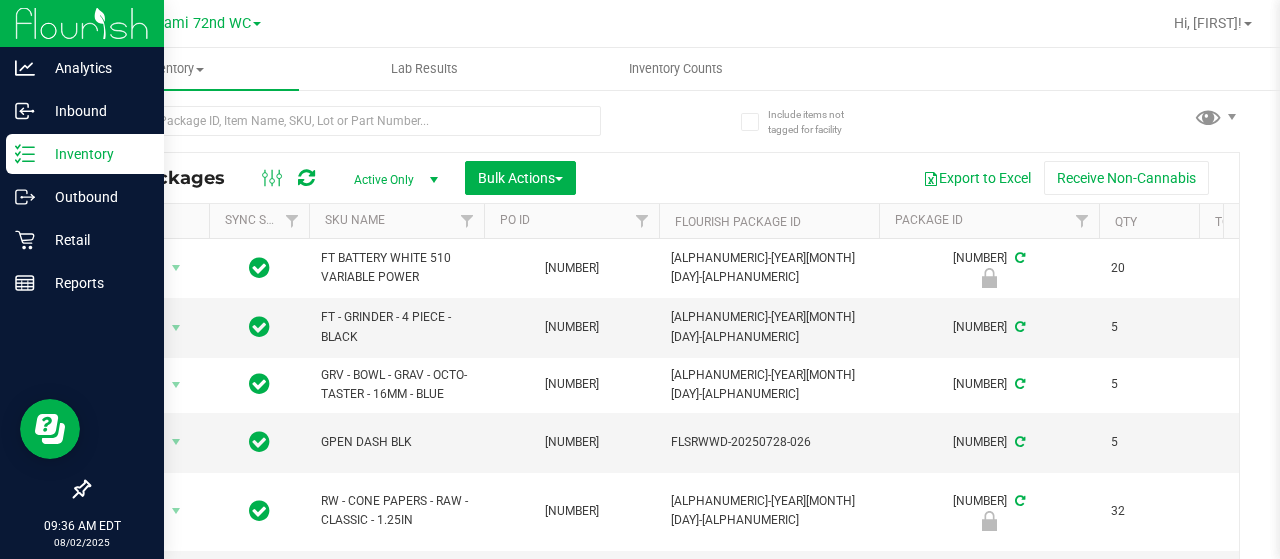 scroll, scrollTop: 0, scrollLeft: 0, axis: both 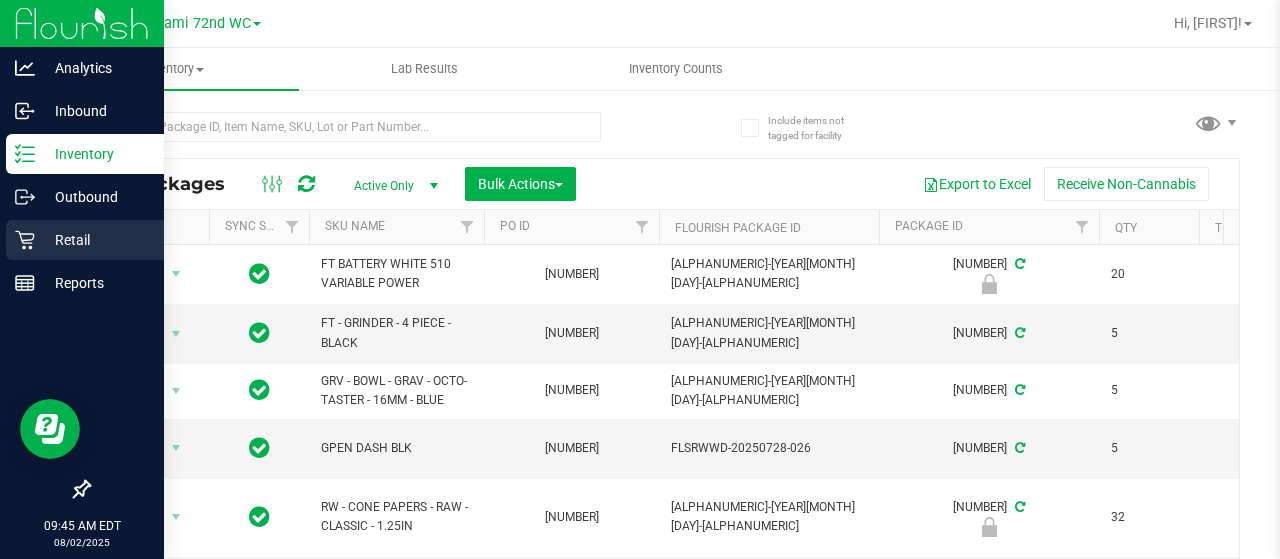 click 